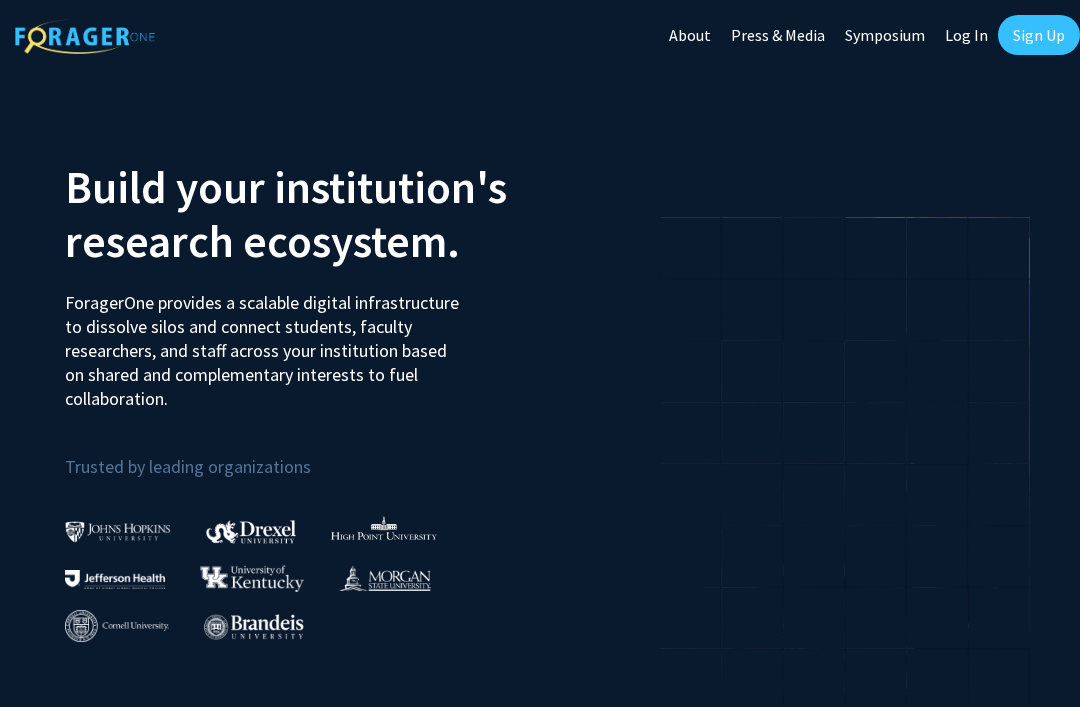 scroll, scrollTop: 0, scrollLeft: 0, axis: both 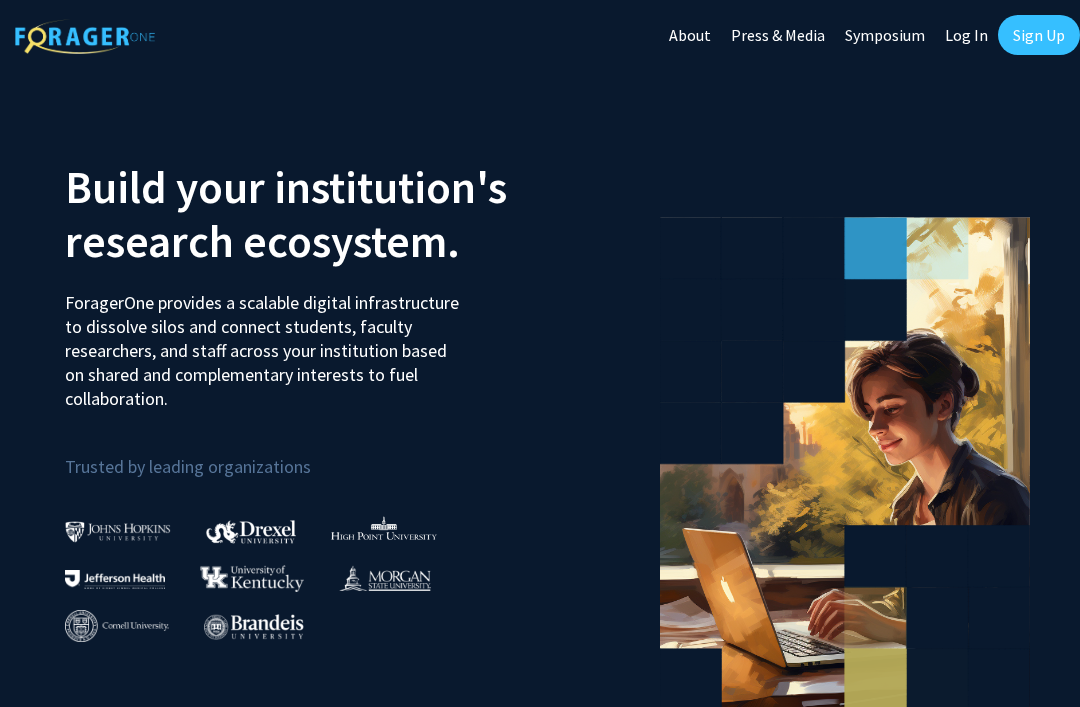 click on "Sign Up" 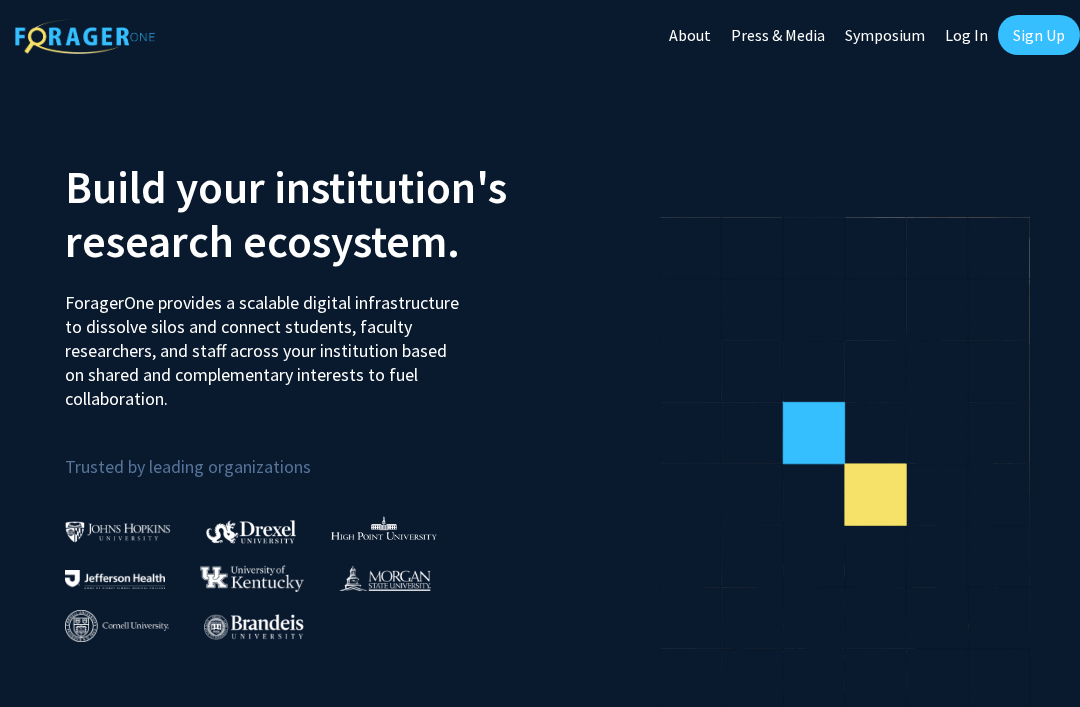 click on "Log In" 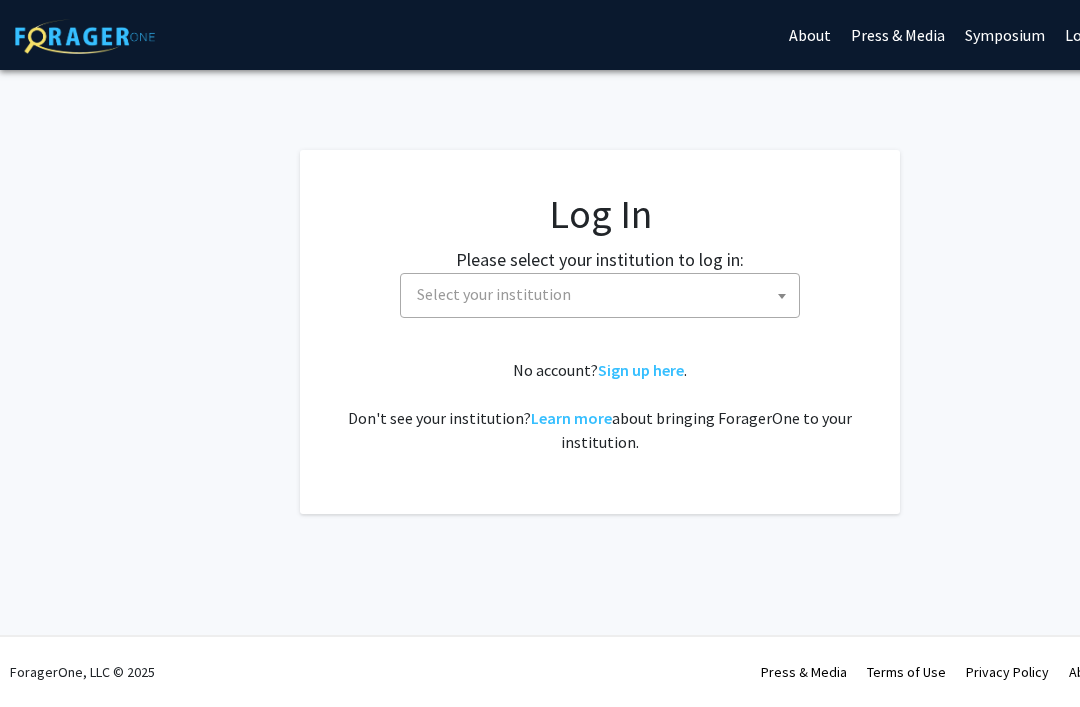 click on "Select your institution" at bounding box center [604, 294] 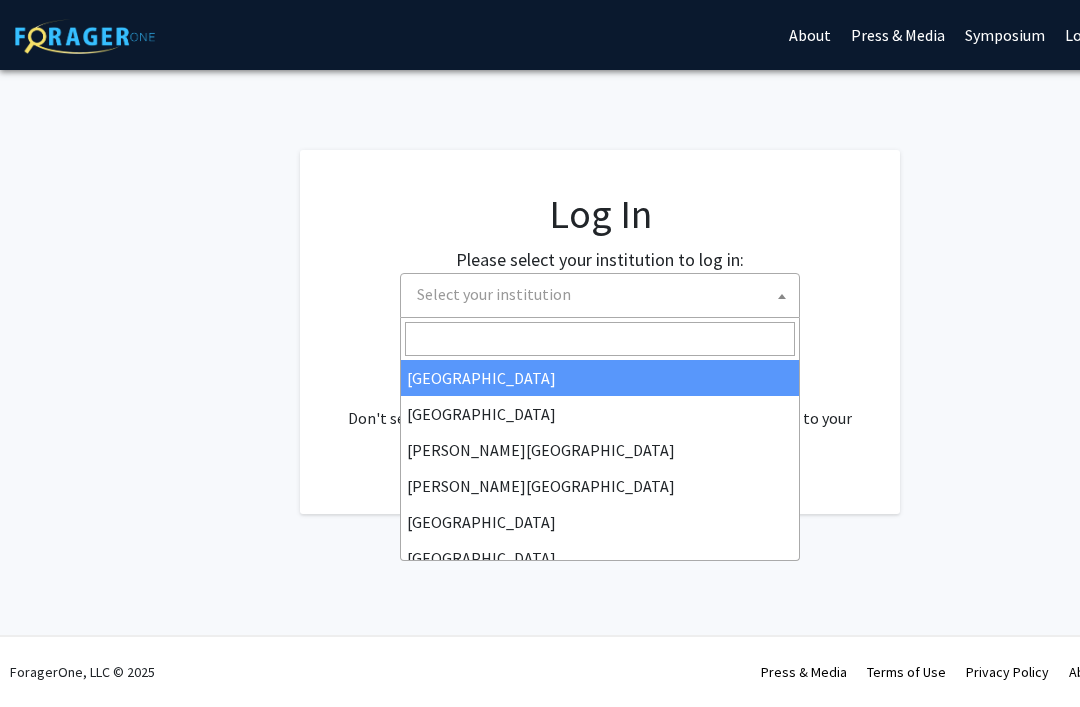 click on "Select your institution" at bounding box center (494, 294) 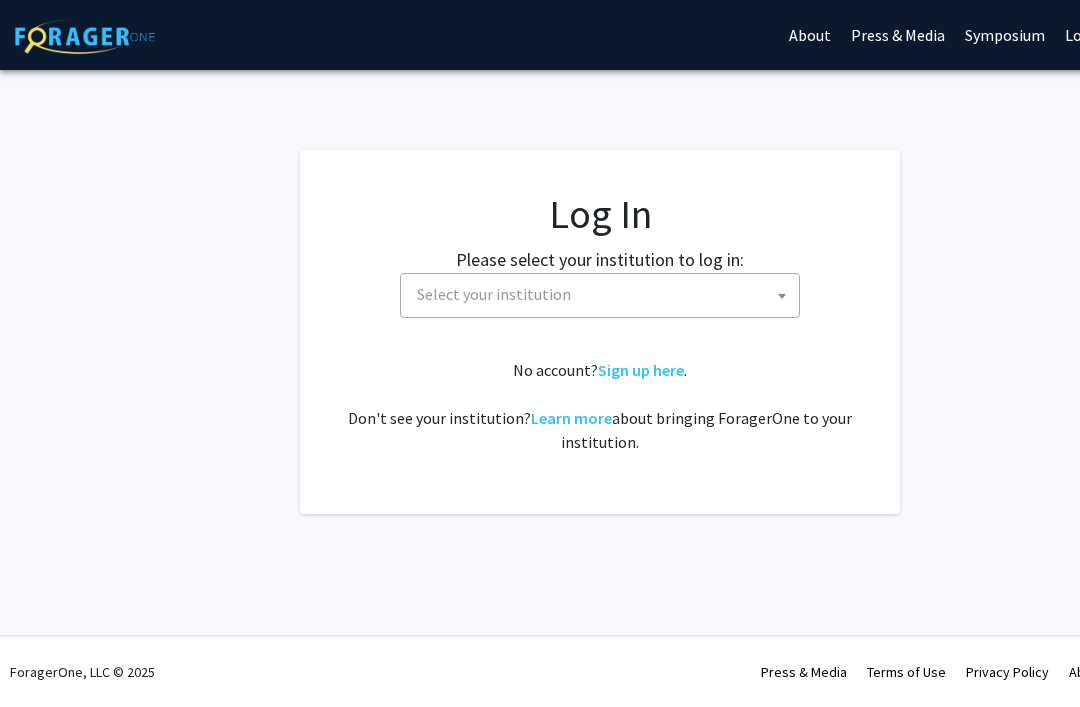 click on "Select your institution" at bounding box center (494, 294) 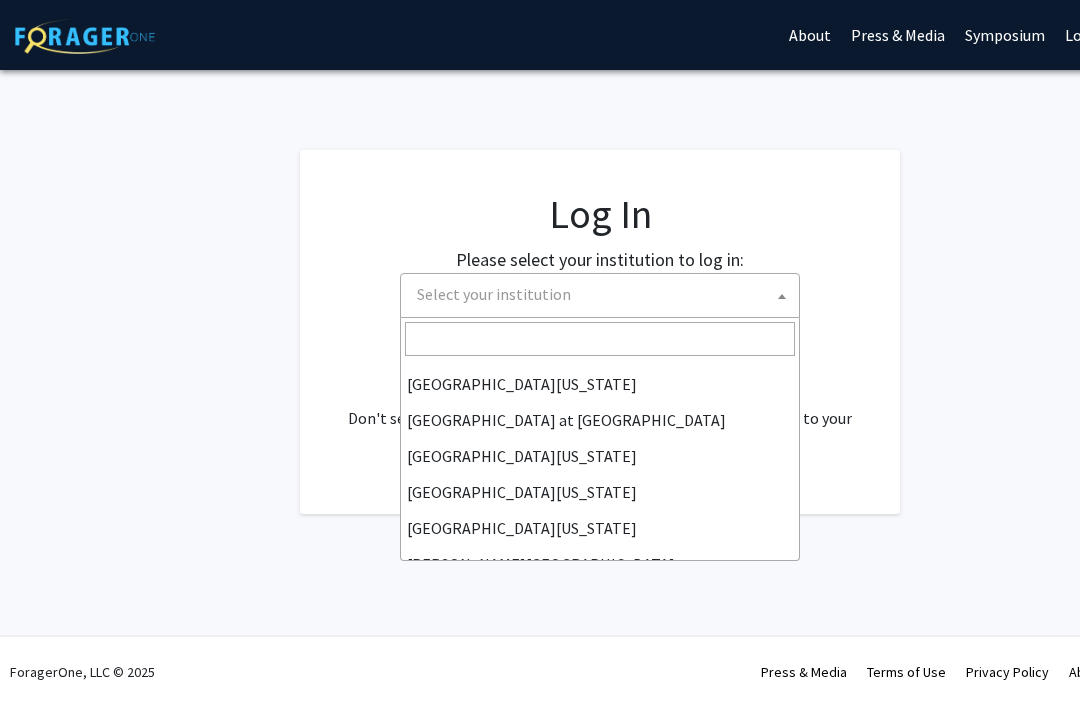 scroll, scrollTop: 700, scrollLeft: 0, axis: vertical 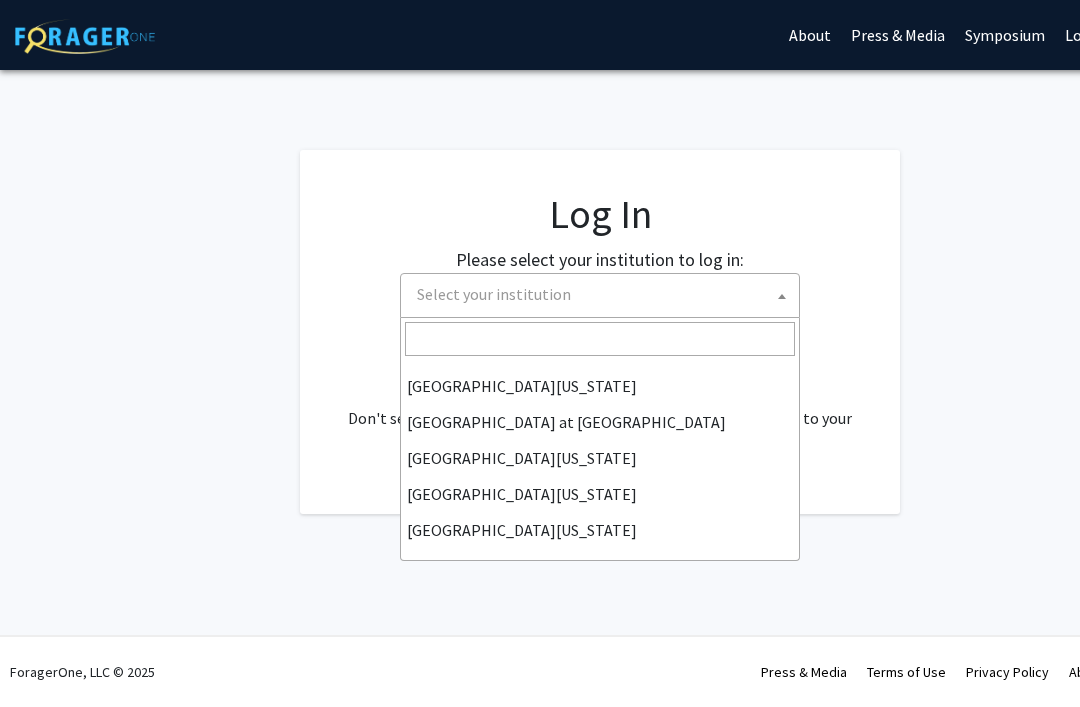 select on "21" 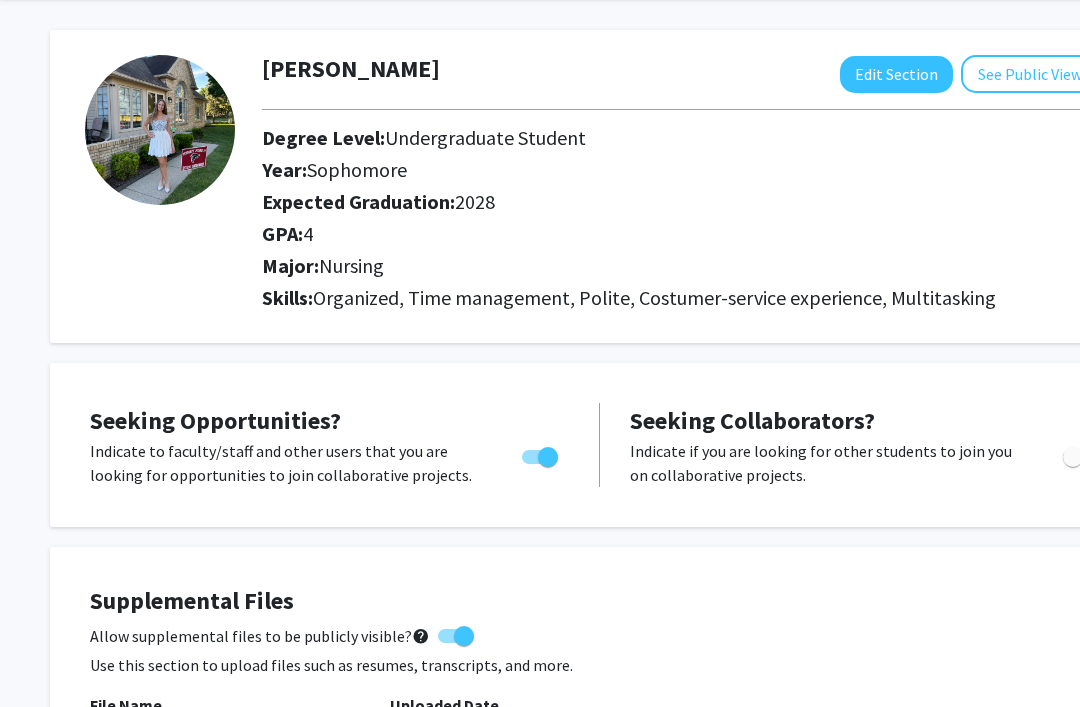 scroll, scrollTop: 0, scrollLeft: 0, axis: both 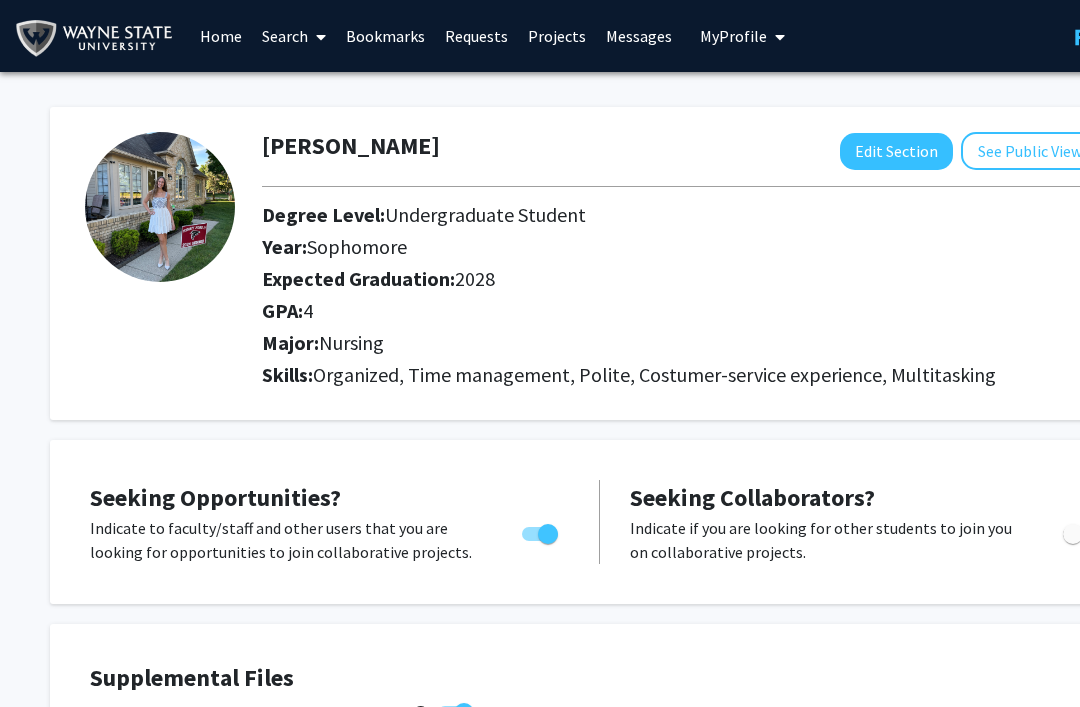click on "Home" at bounding box center (221, 36) 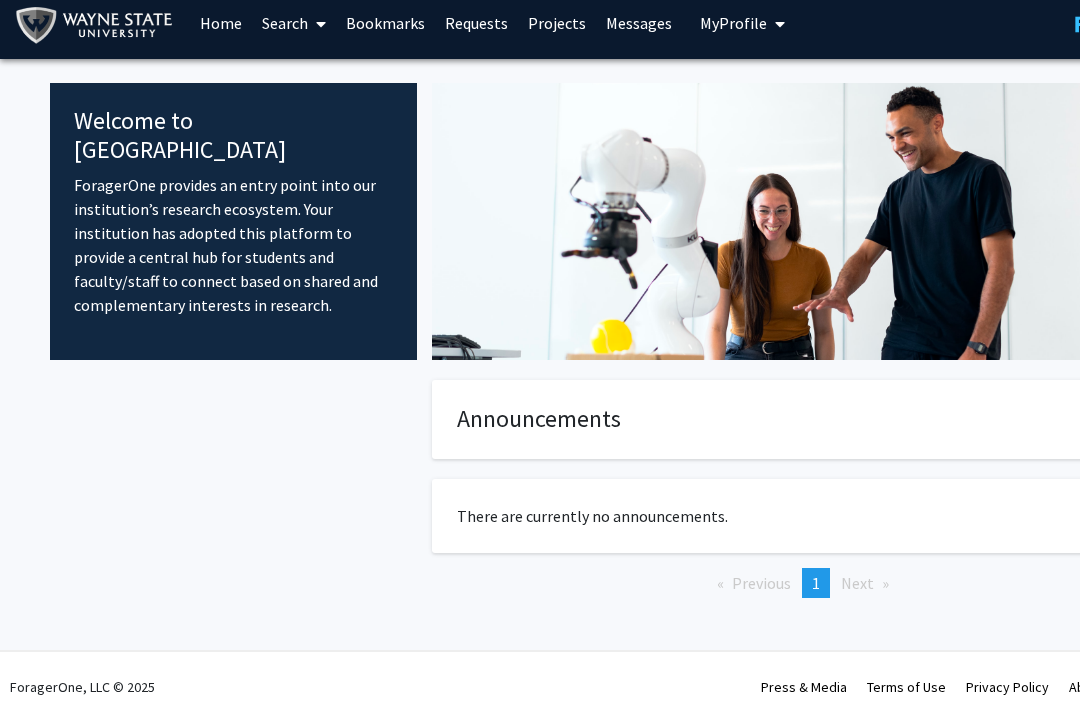 scroll, scrollTop: 13, scrollLeft: 0, axis: vertical 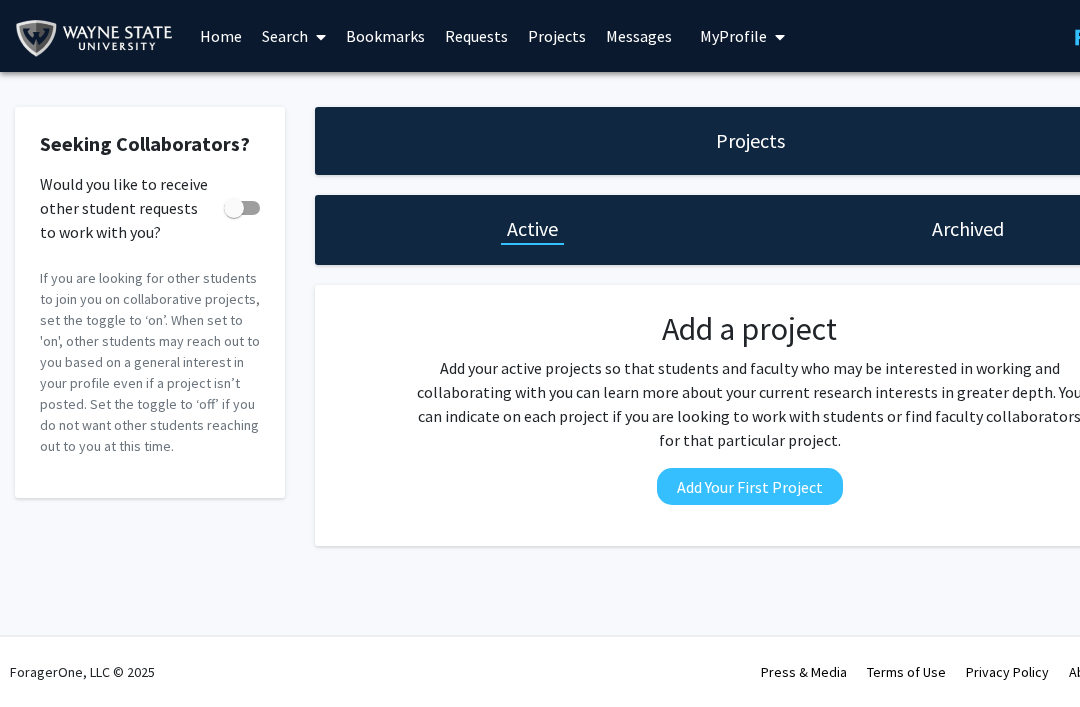 click on "Search" at bounding box center [294, 36] 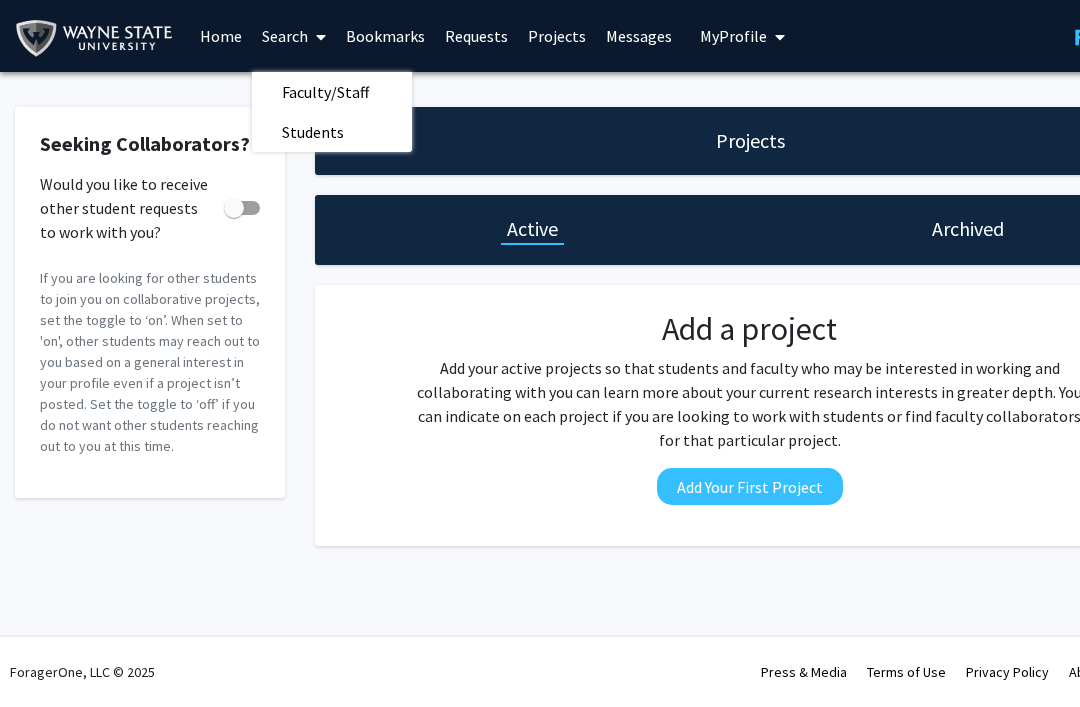 click on "Faculty/Staff" at bounding box center (325, 92) 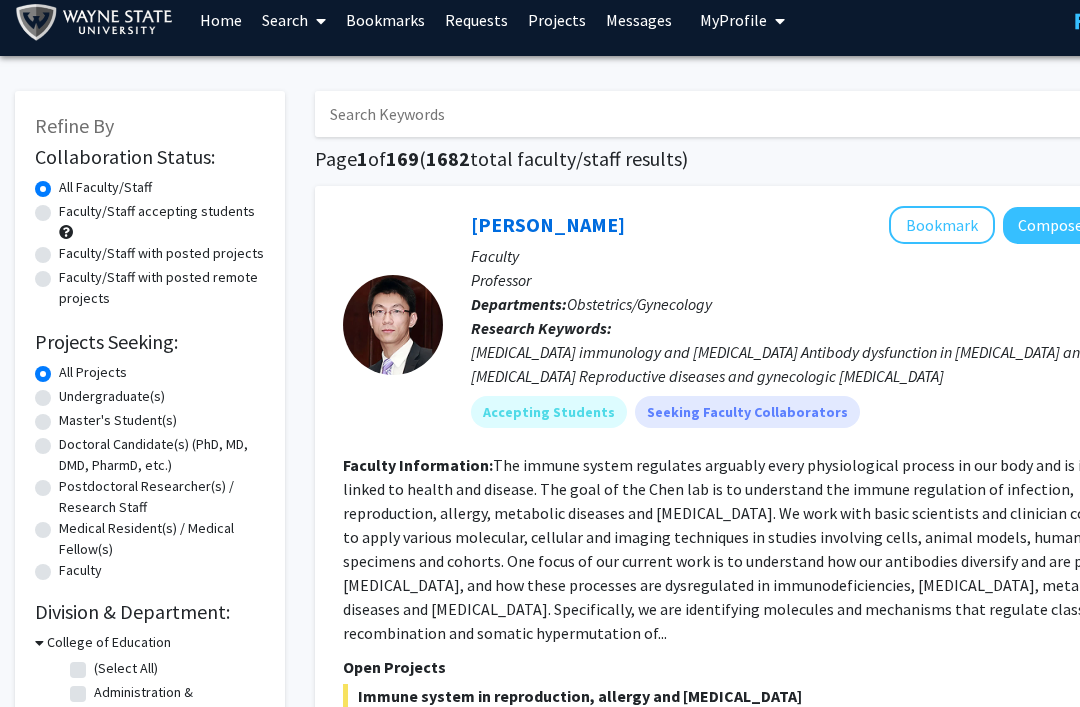 scroll, scrollTop: 18, scrollLeft: 0, axis: vertical 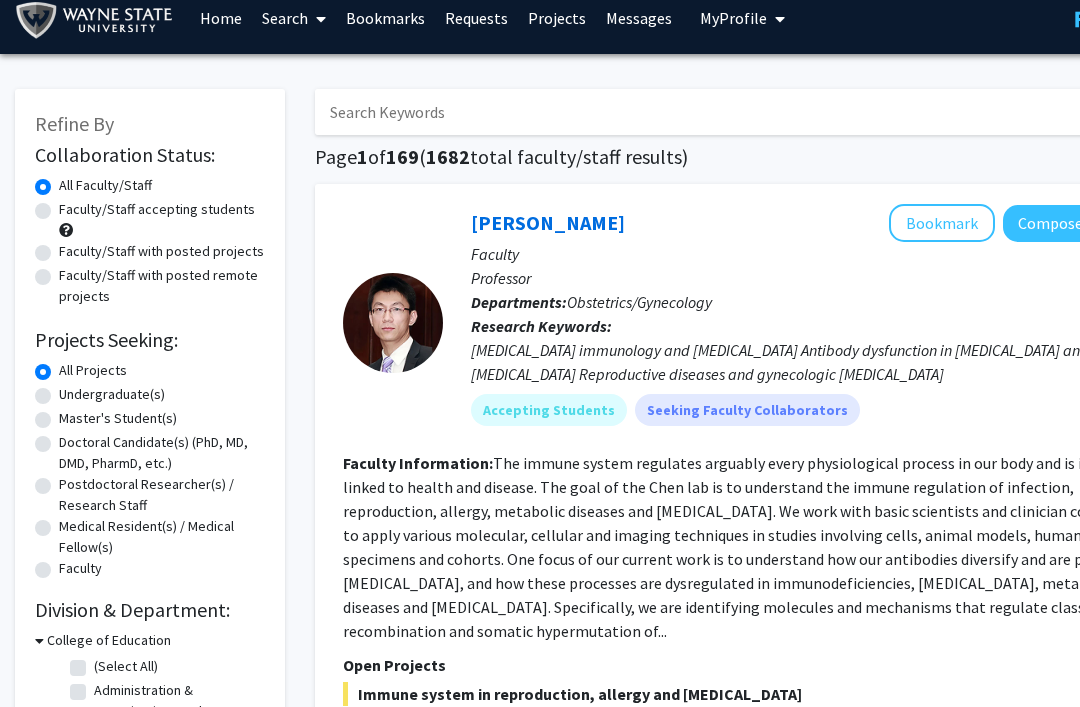 click on "Faculty/Staff accepting students" 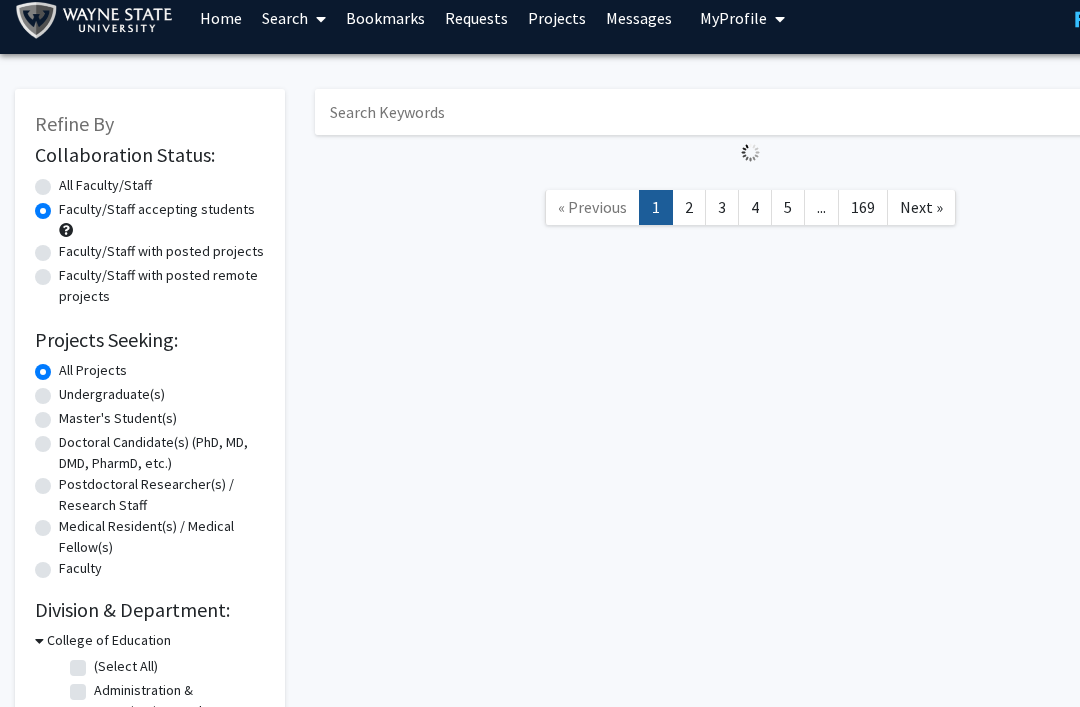 scroll, scrollTop: 0, scrollLeft: 0, axis: both 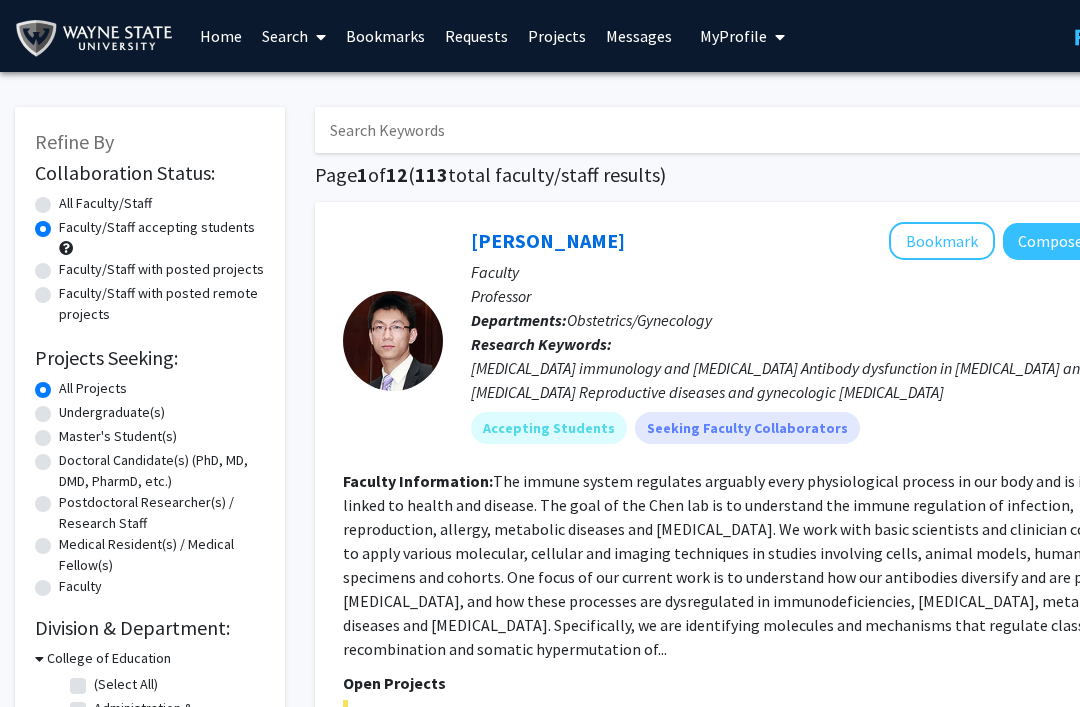 click on "Undergraduate(s)" 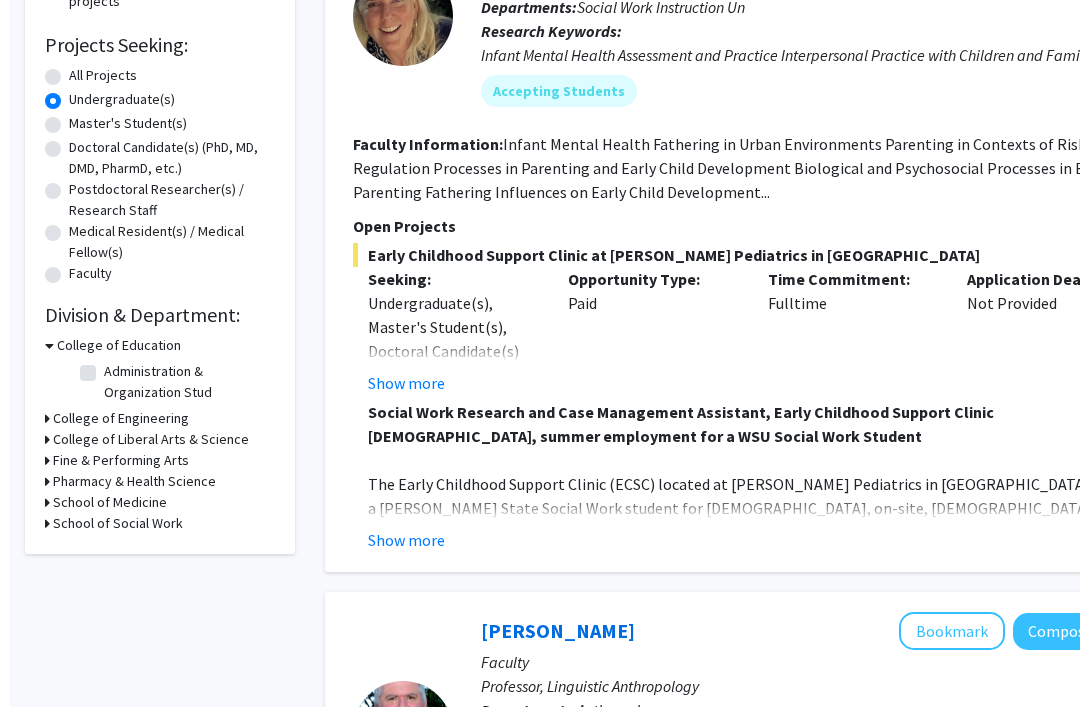 scroll, scrollTop: 379, scrollLeft: 0, axis: vertical 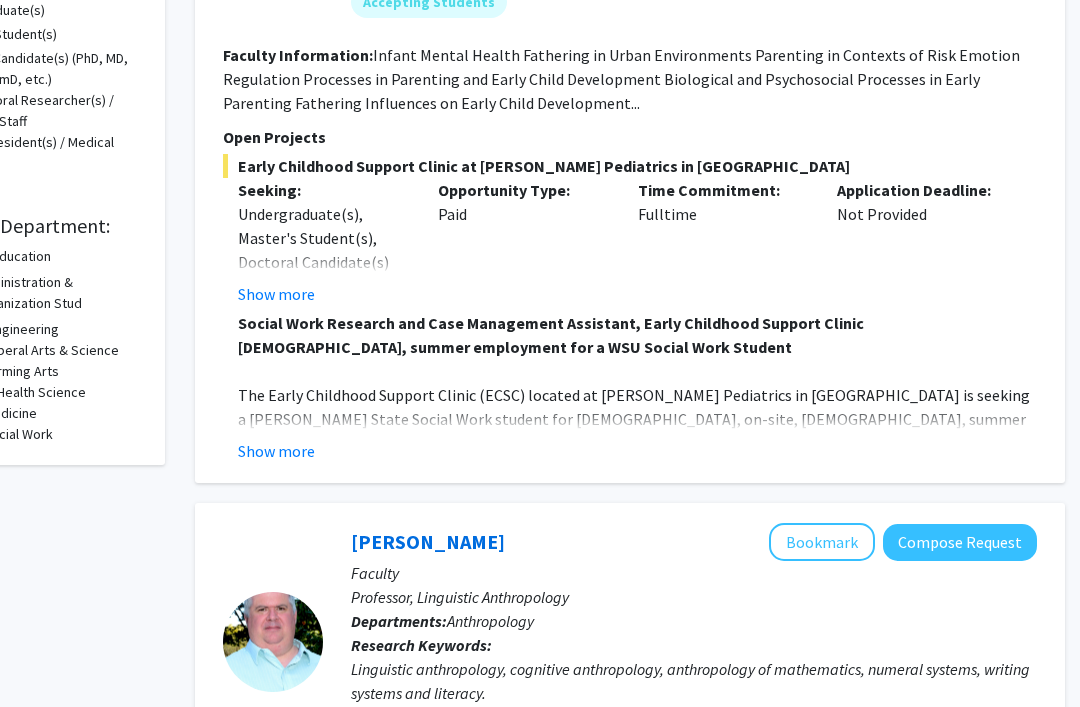 click on "Show more" 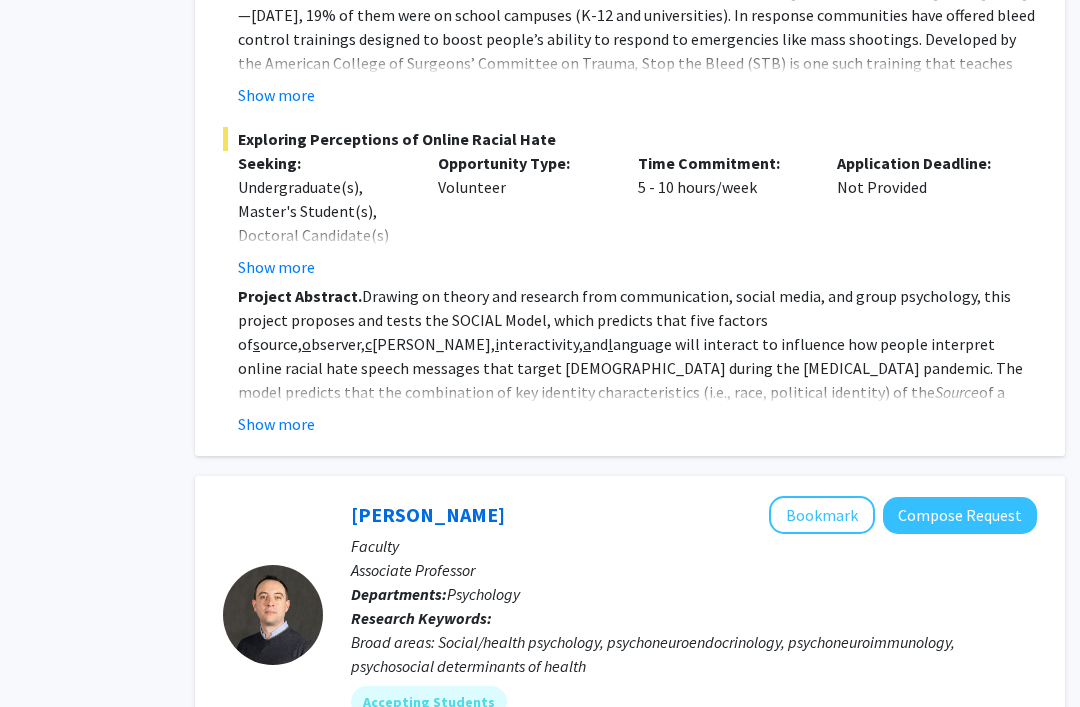 scroll, scrollTop: 3131, scrollLeft: 120, axis: both 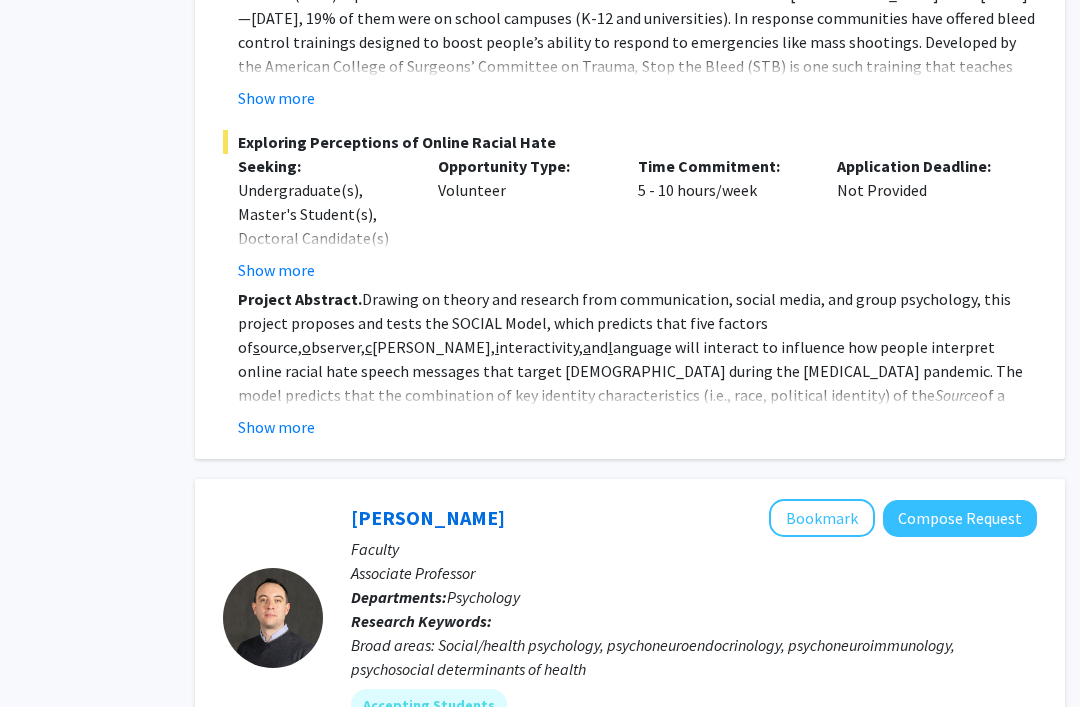 click on "Show more" 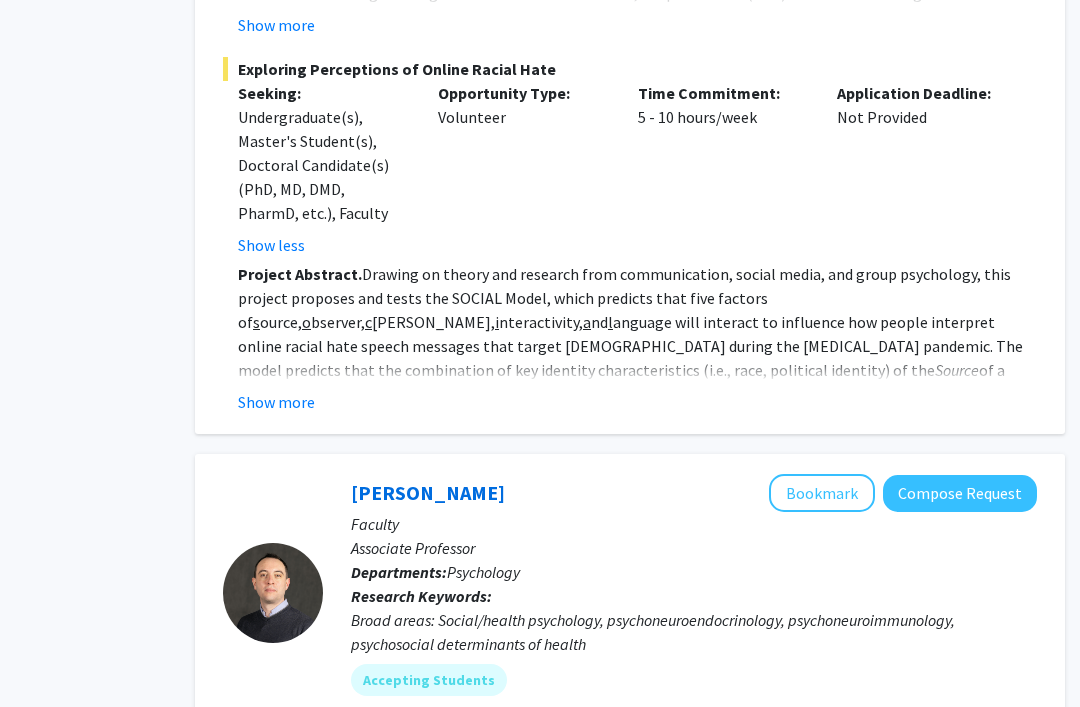 click on "Show more" 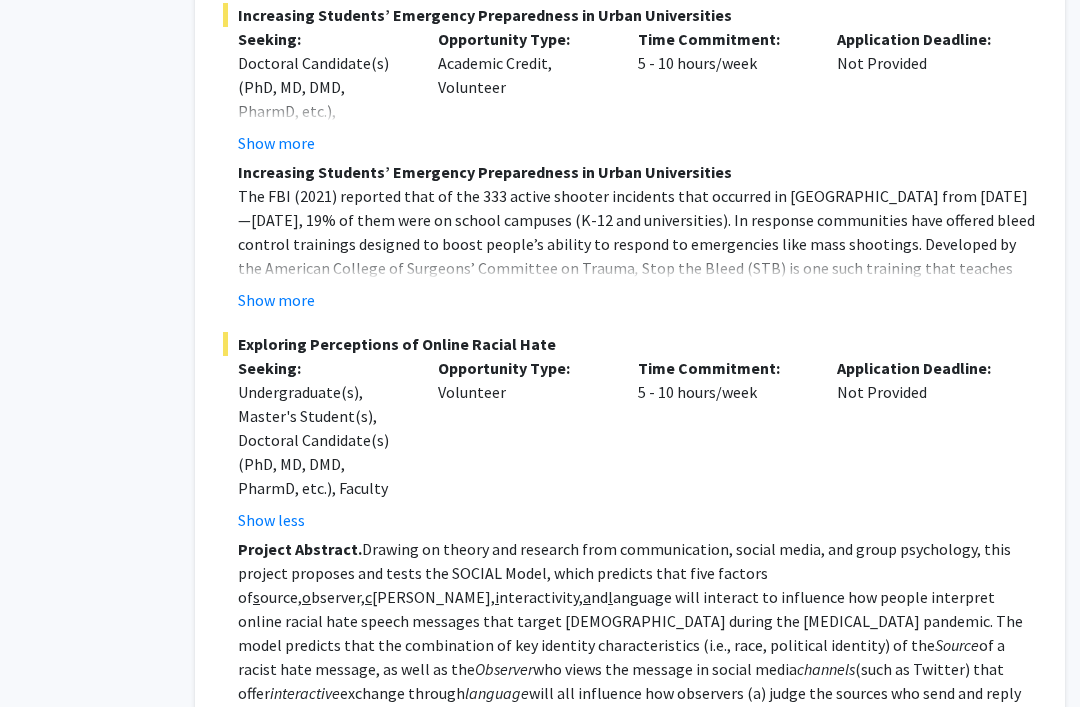 scroll, scrollTop: 2927, scrollLeft: 120, axis: both 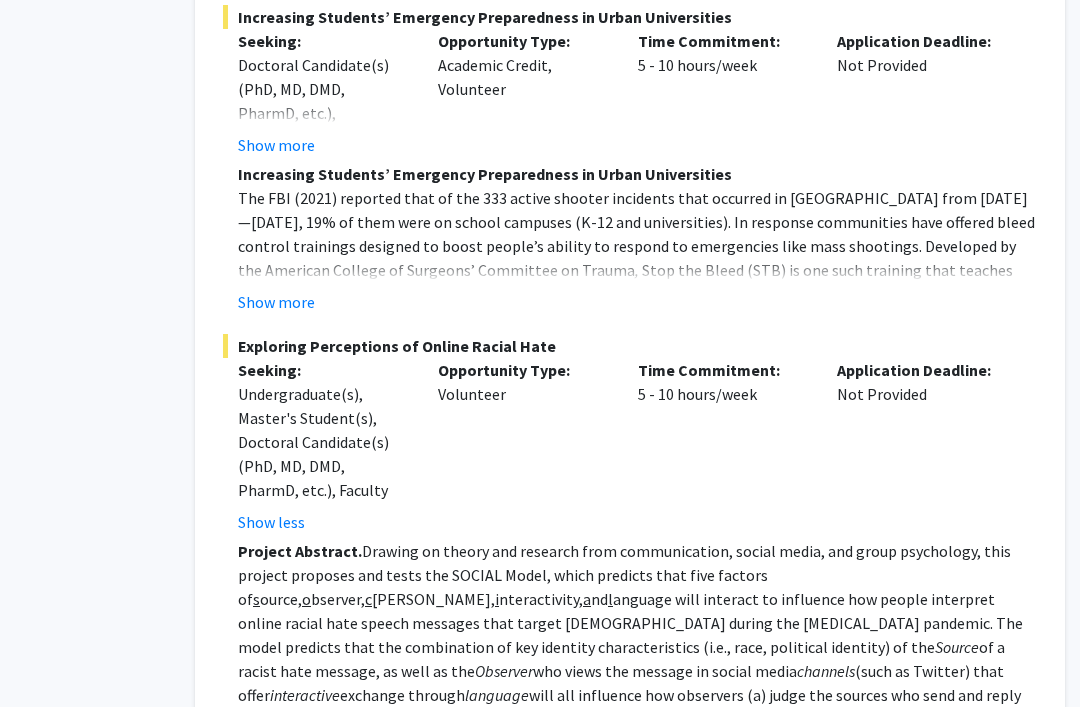 click on "Show more" 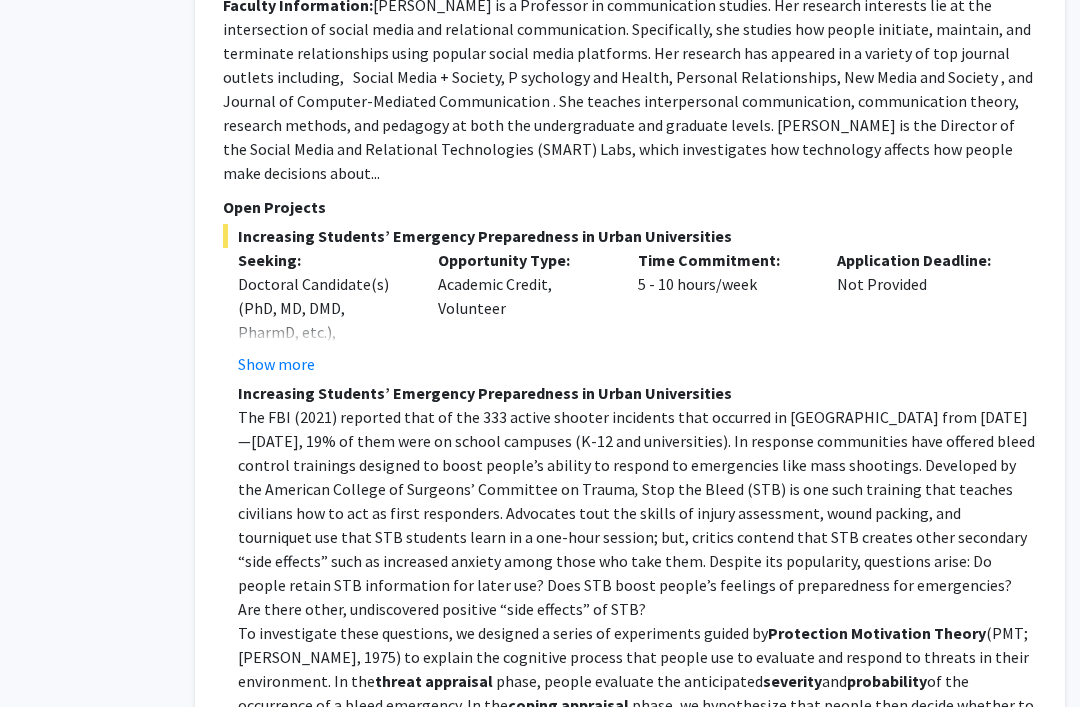 scroll, scrollTop: 2707, scrollLeft: 120, axis: both 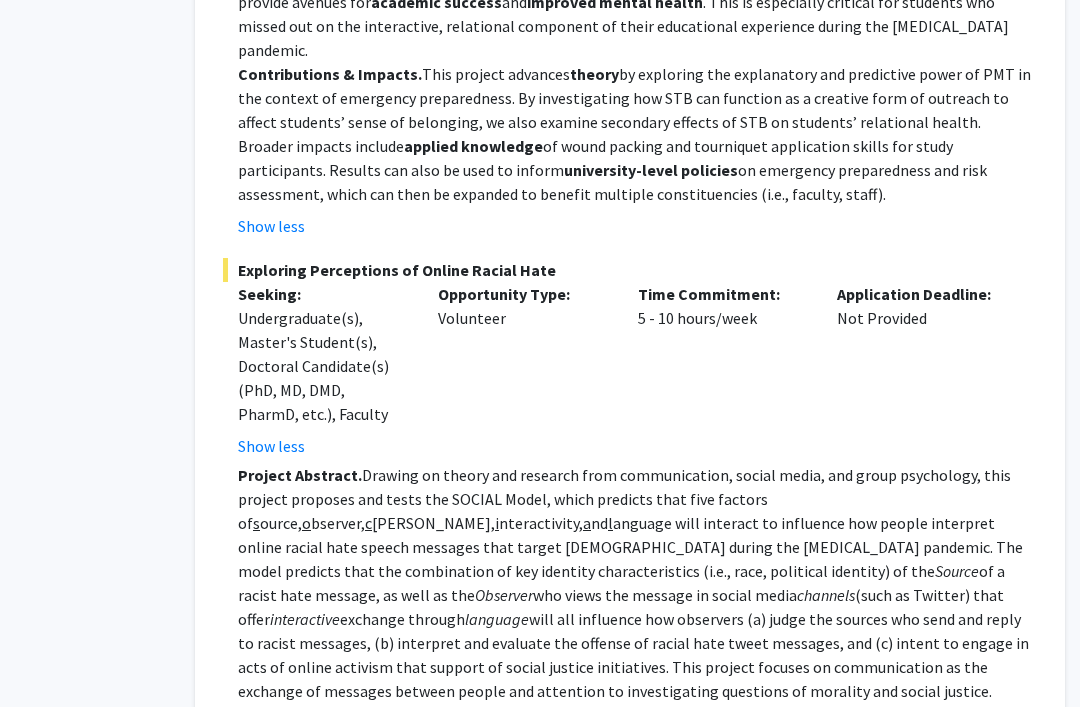 click on "Show less" 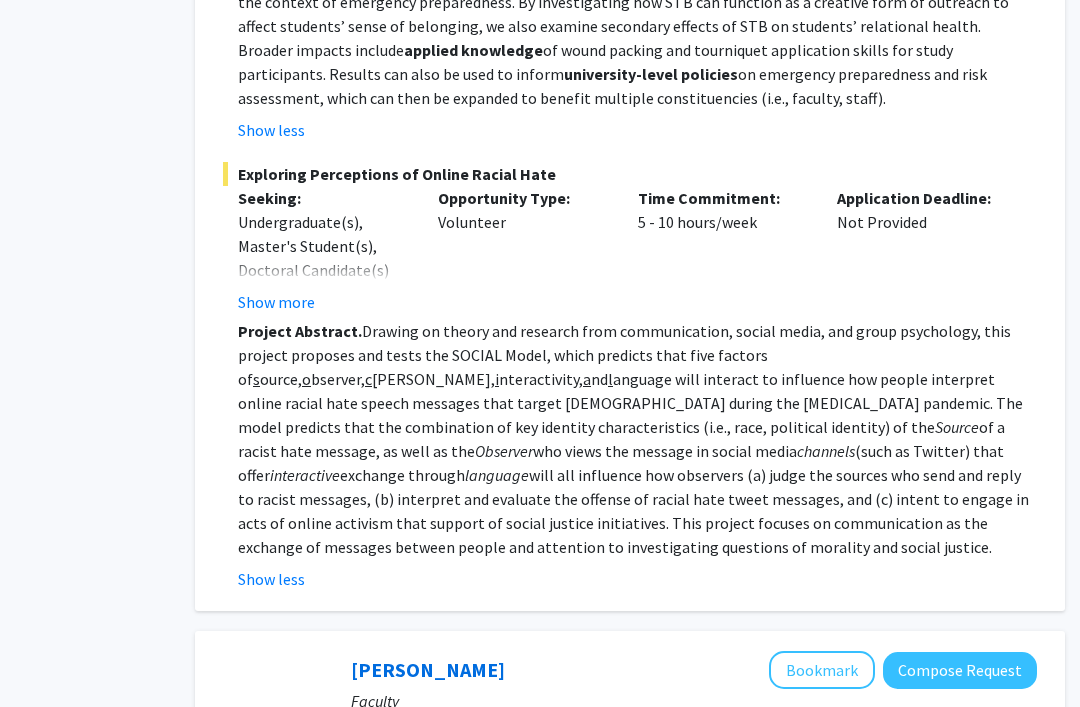 scroll, scrollTop: 3878, scrollLeft: 120, axis: both 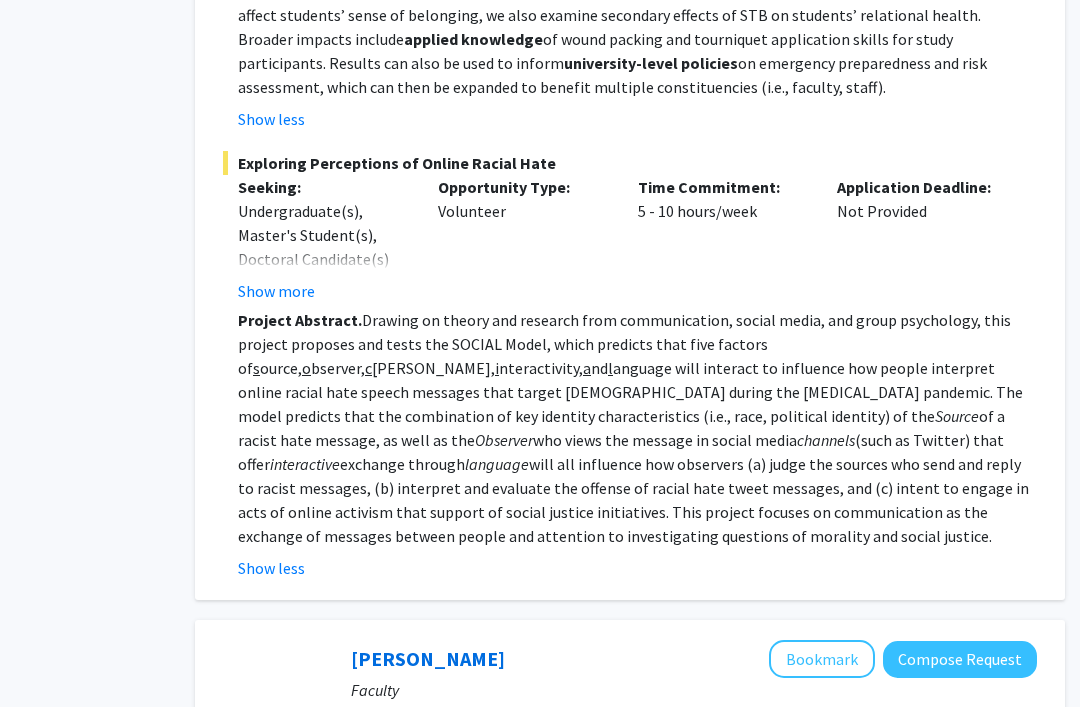 click on "Show less" 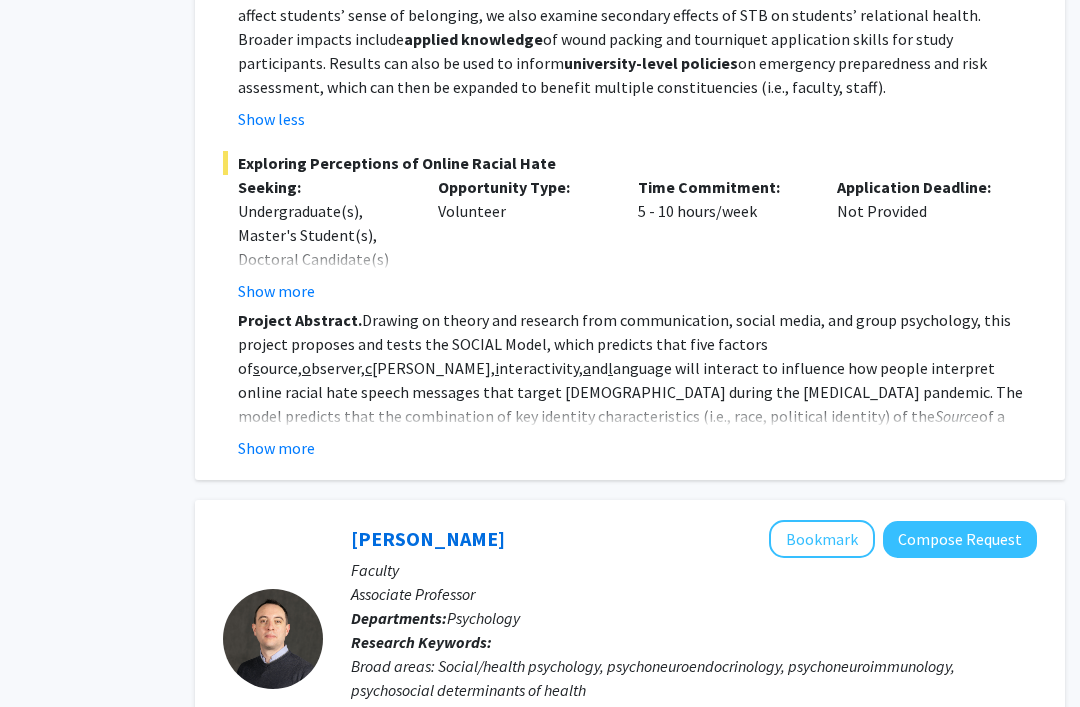 click on "Show more" 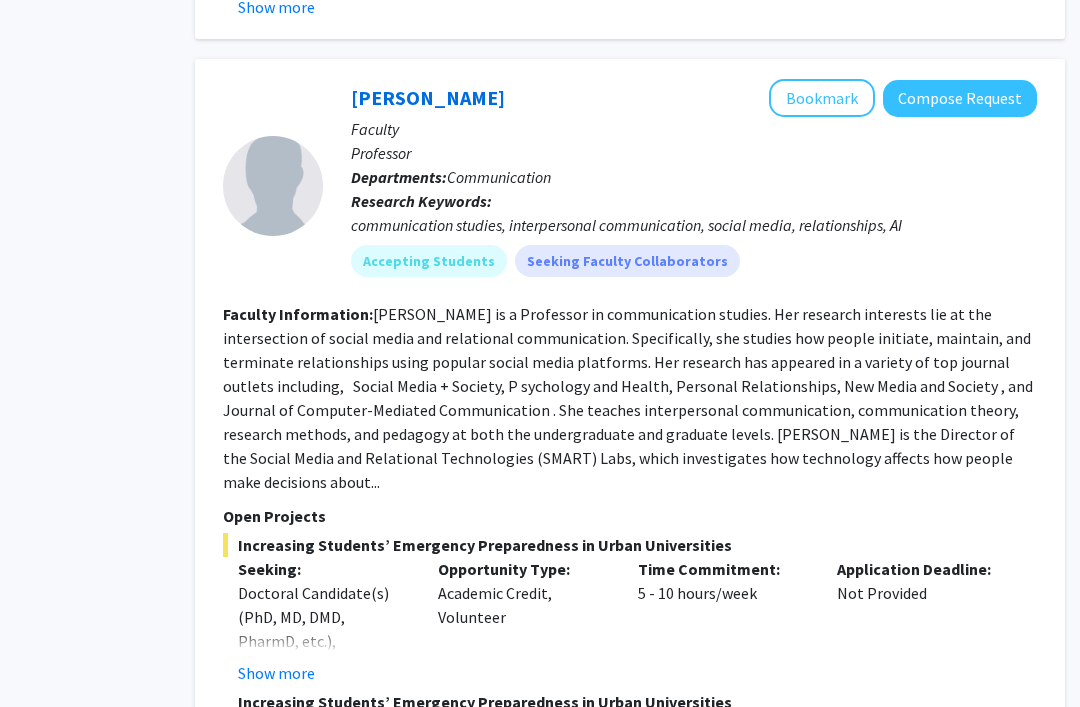 scroll, scrollTop: 2391, scrollLeft: 120, axis: both 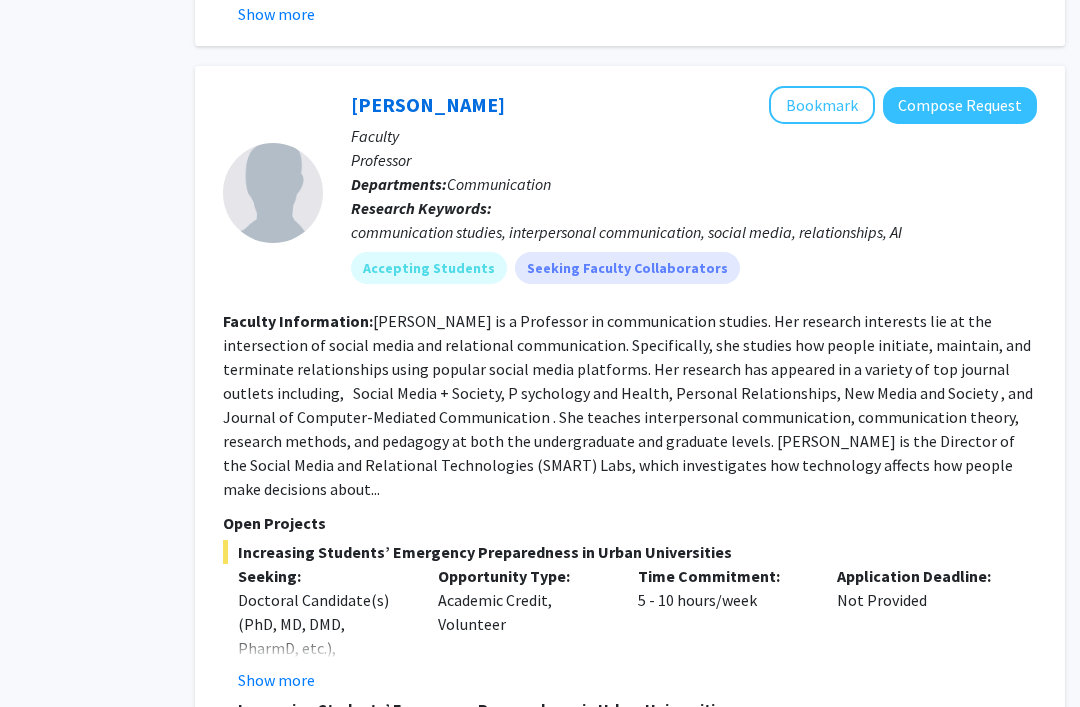 click on "Bookmark" 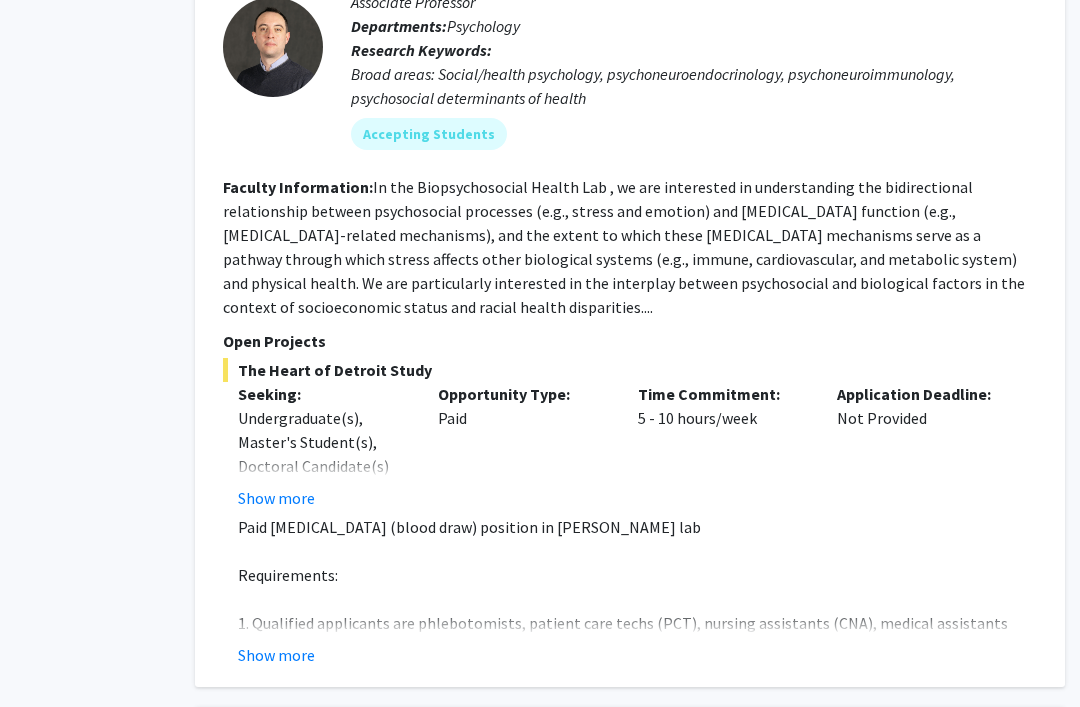 scroll, scrollTop: 4610, scrollLeft: 120, axis: both 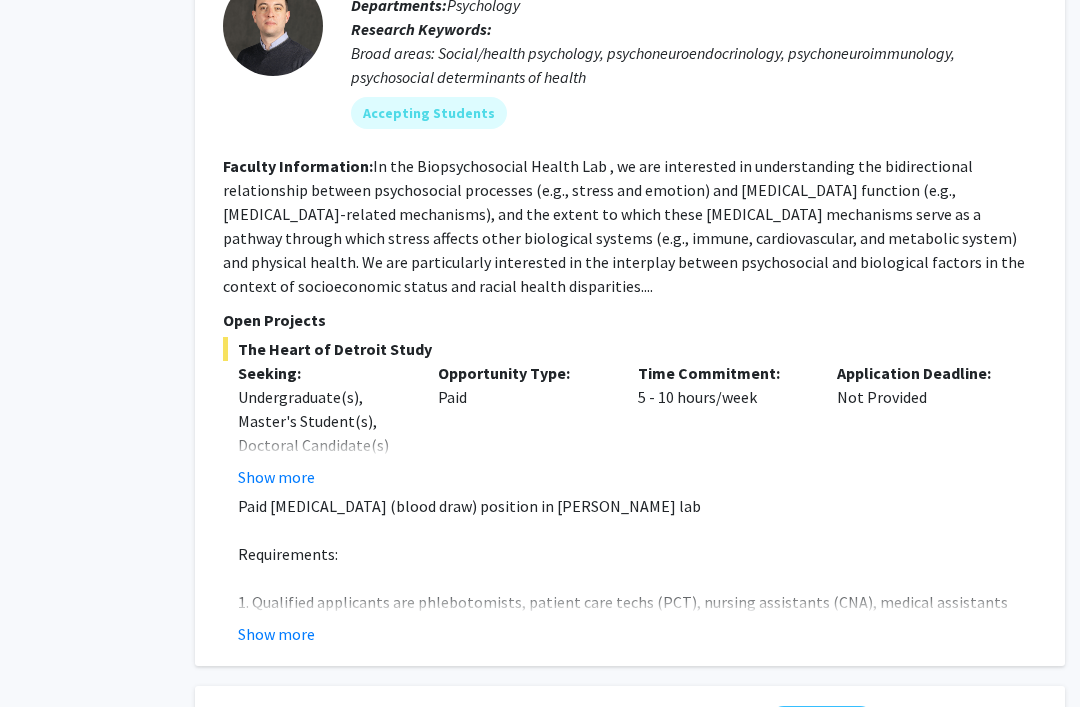 click on "Show more" 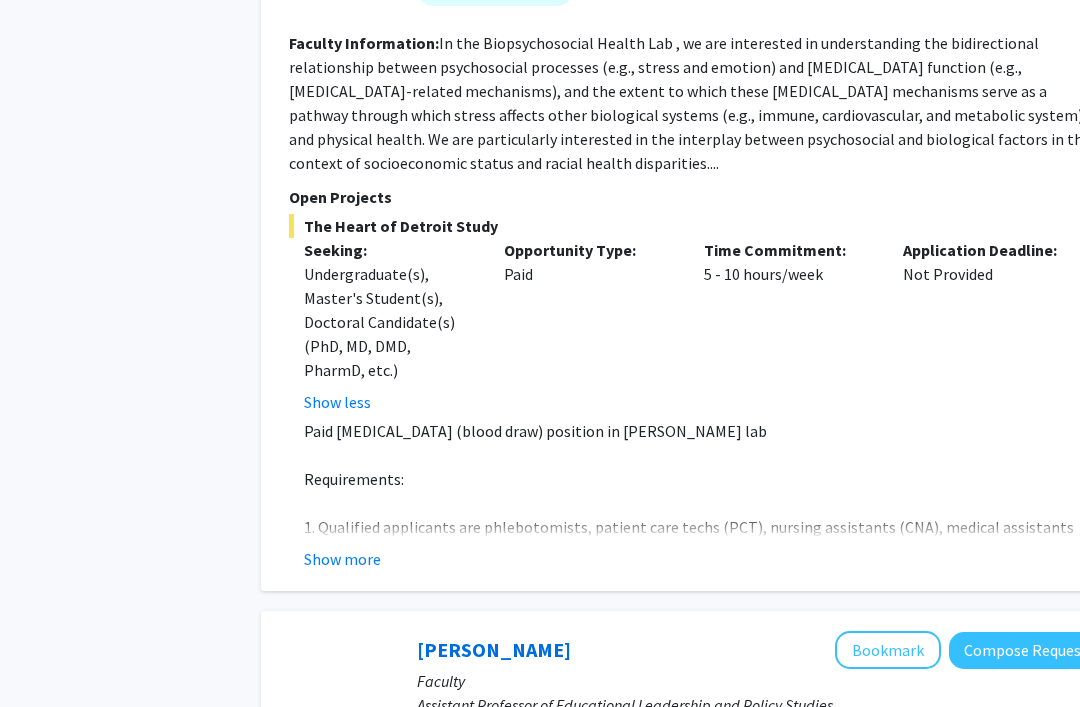 scroll, scrollTop: 4734, scrollLeft: 54, axis: both 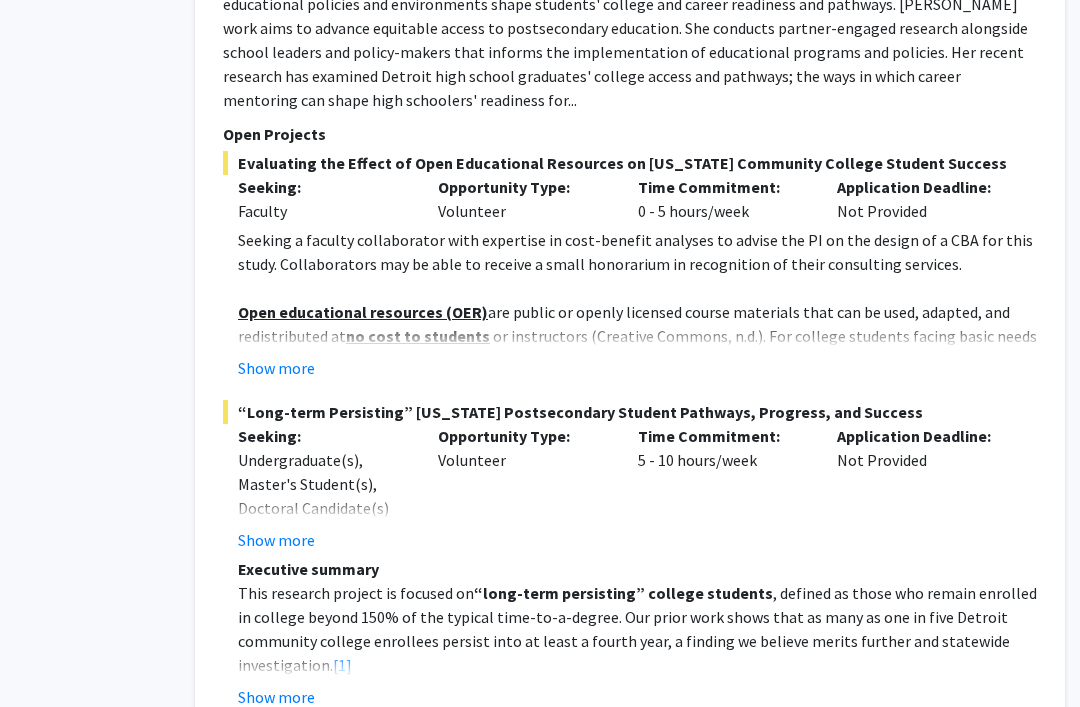 click on "Show more" 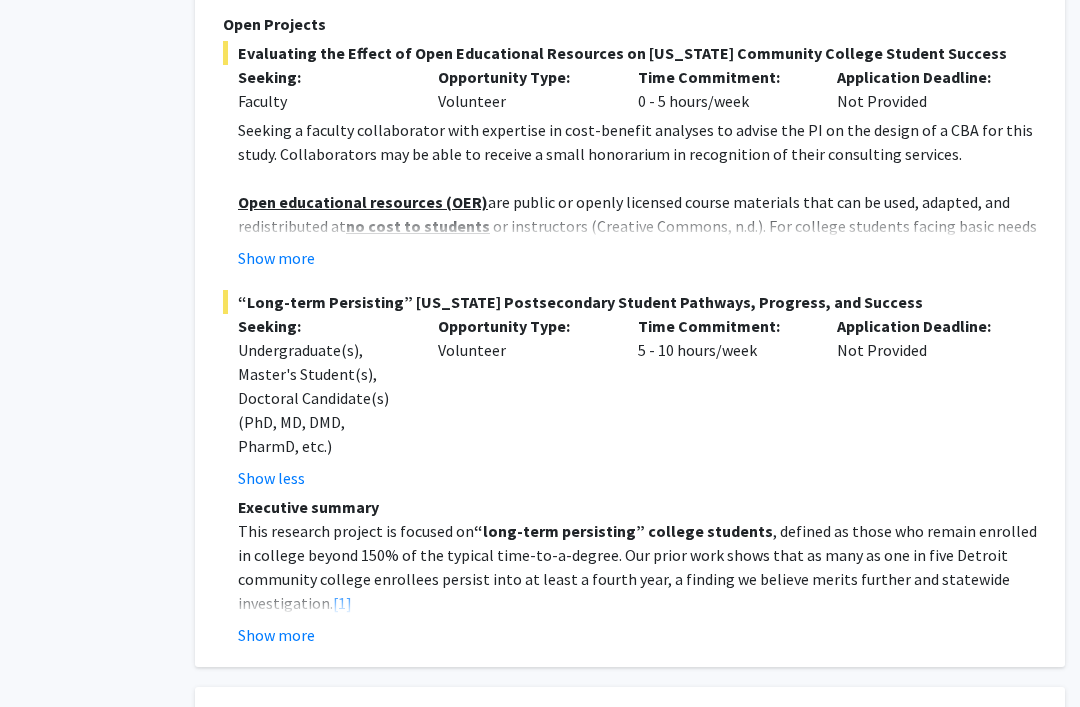 scroll, scrollTop: 6104, scrollLeft: 120, axis: both 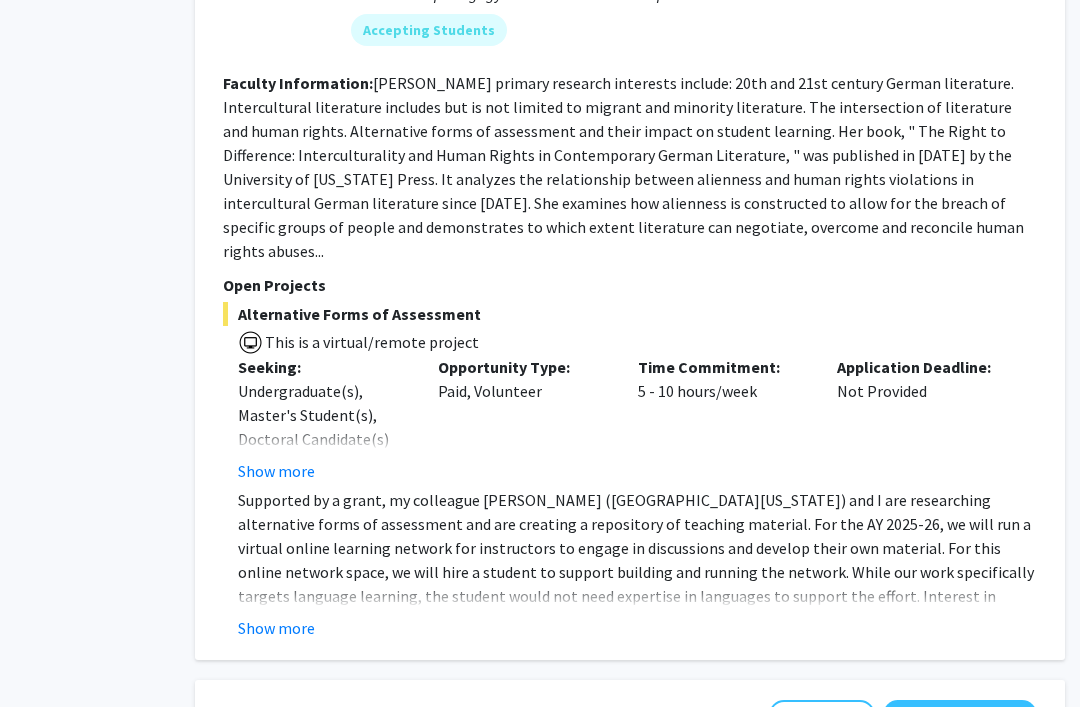 click on "Show more" 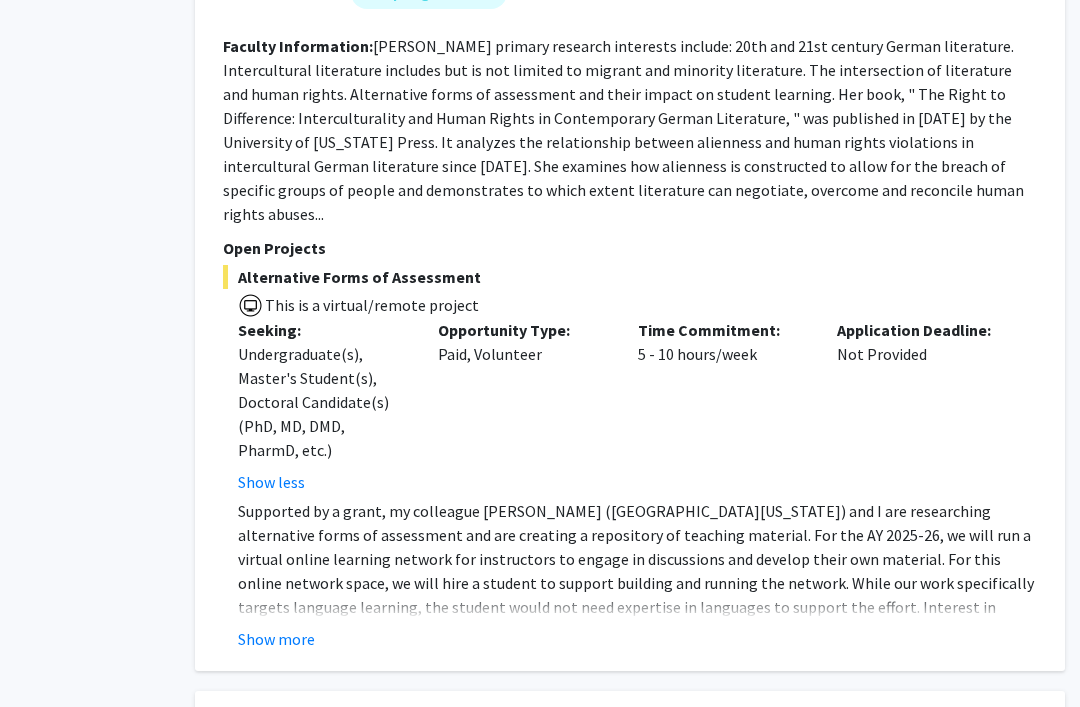 scroll, scrollTop: 7015, scrollLeft: 120, axis: both 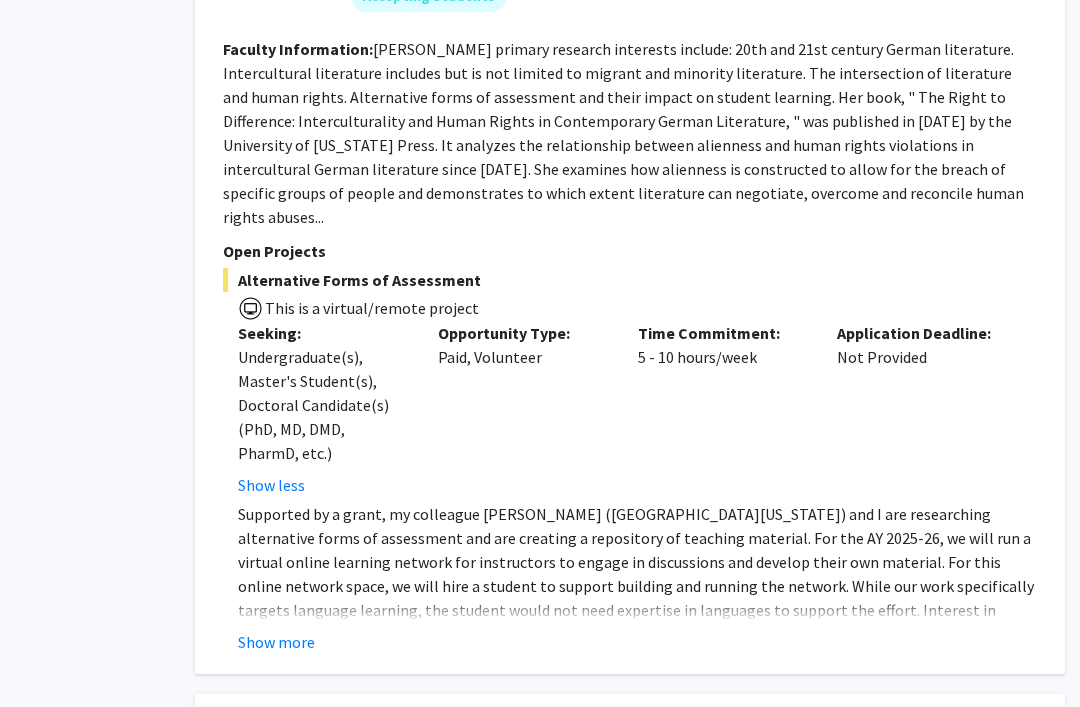 click on "Show more" 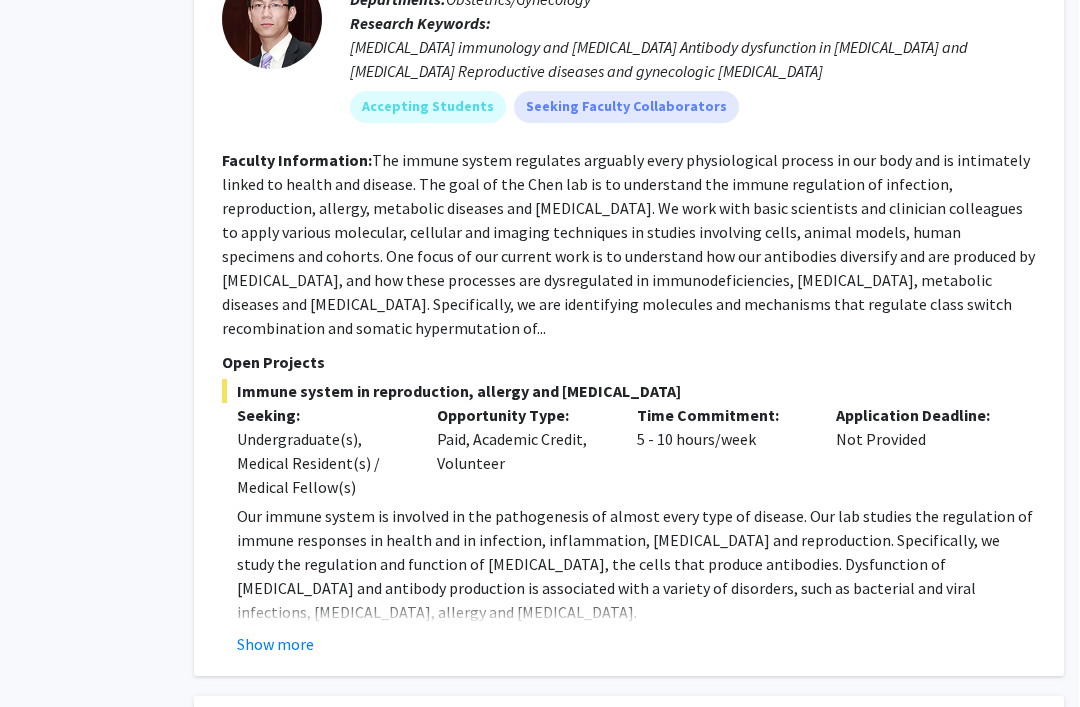 scroll, scrollTop: 7961, scrollLeft: 120, axis: both 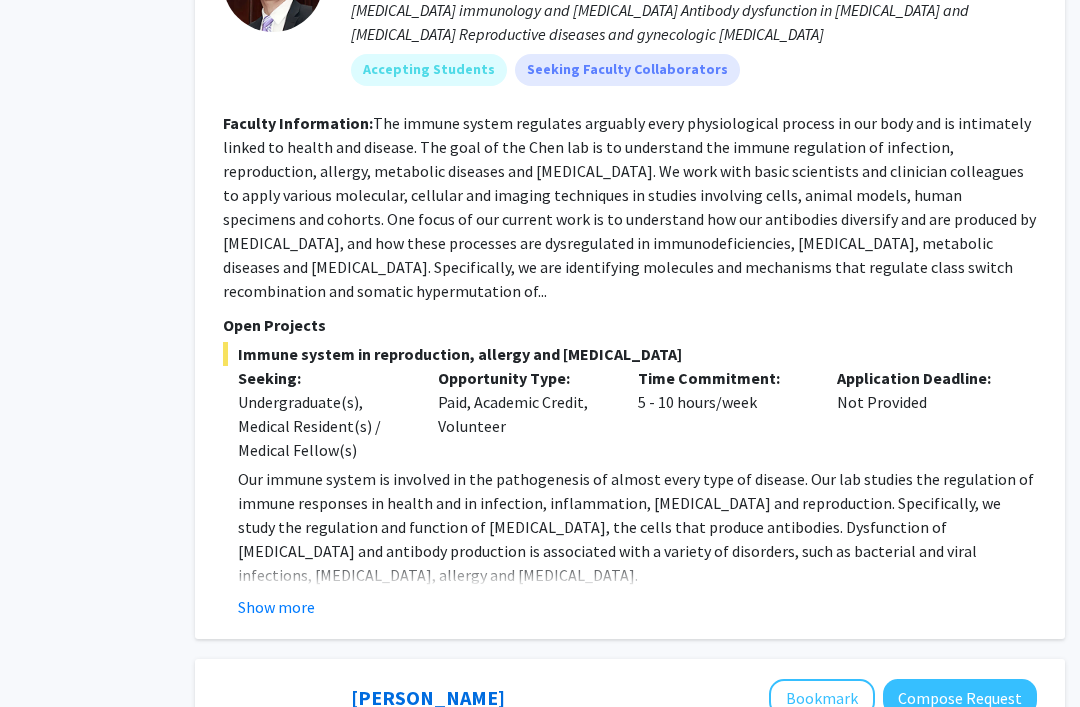click on "Show more" 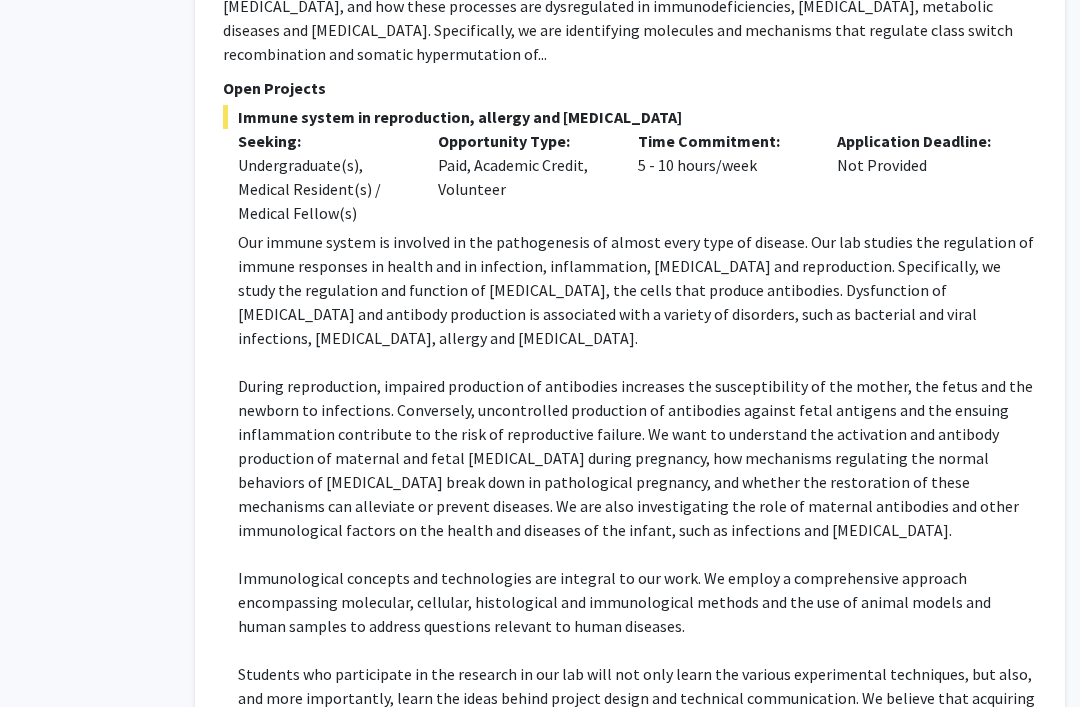scroll, scrollTop: 8180, scrollLeft: 120, axis: both 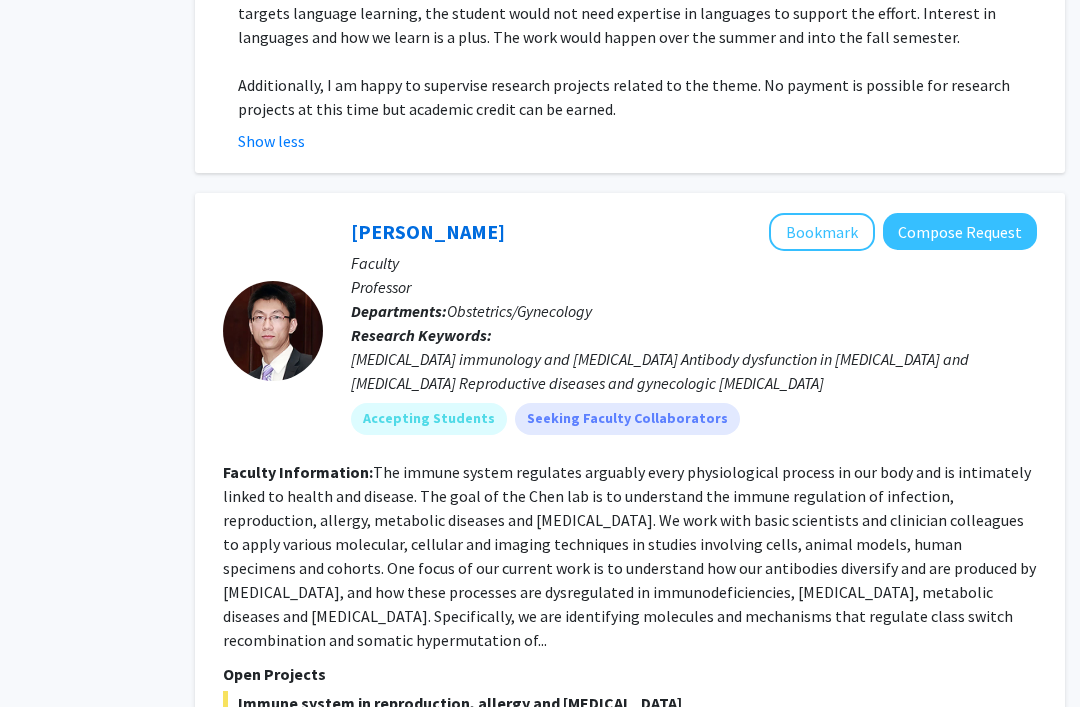 click on "Bookmark" 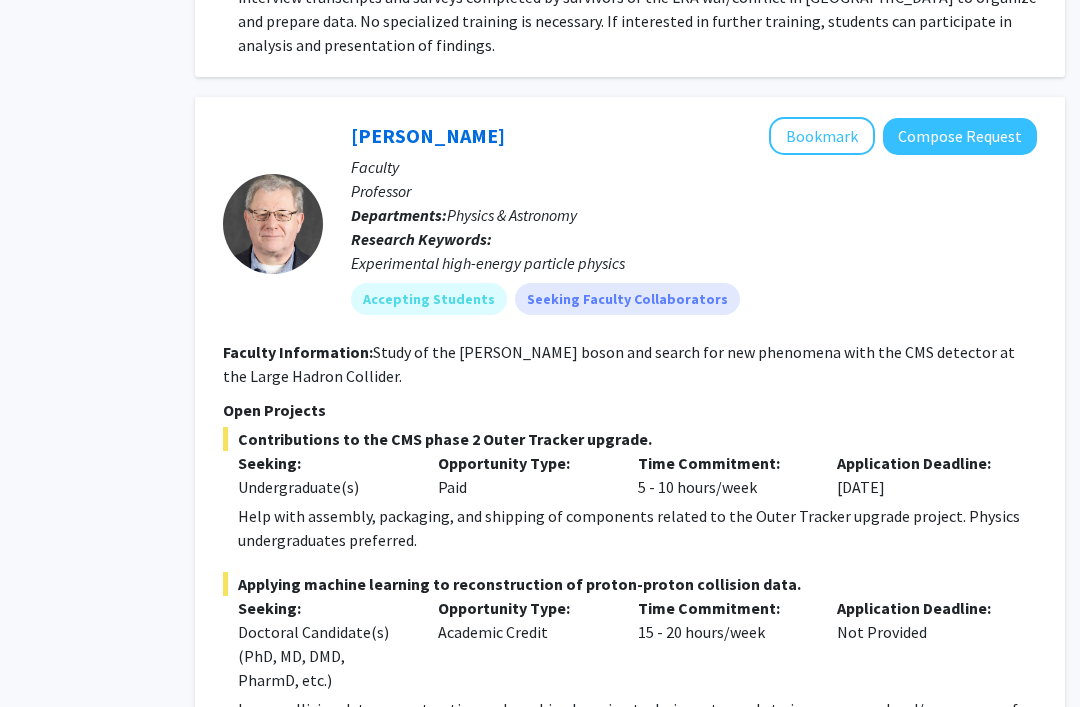 scroll, scrollTop: 11806, scrollLeft: 120, axis: both 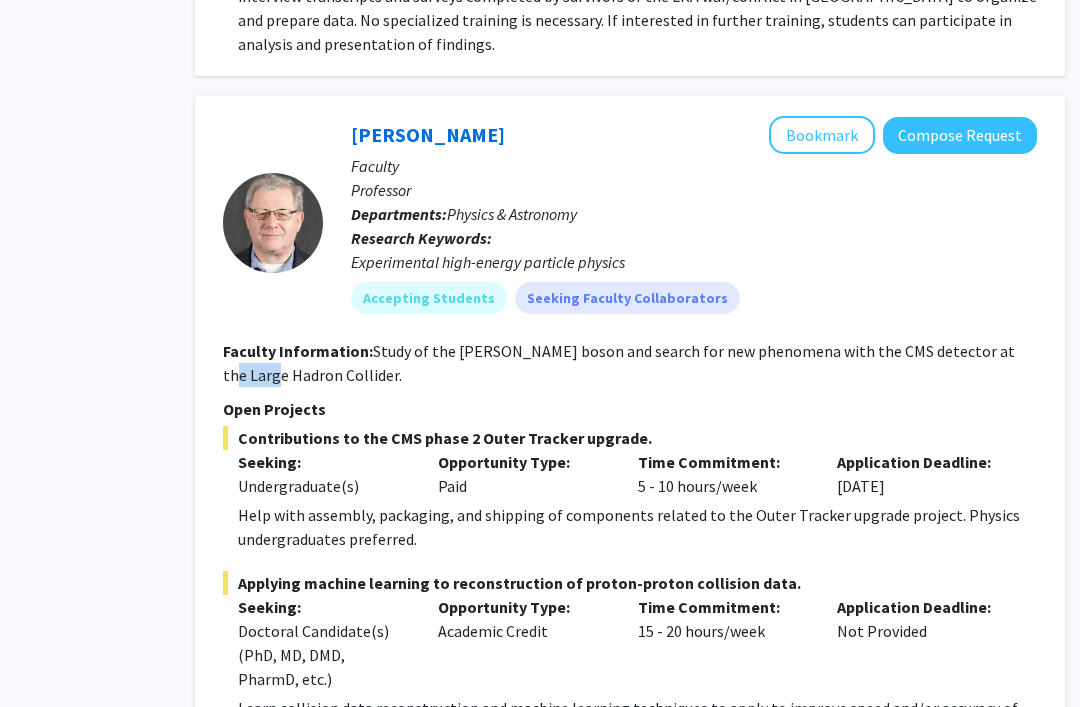 click on "Open Projects  Contributions to the CMS phase 2 Outer Tracker upgrade.  Seeking: Undergraduate(s) Opportunity Type:  Paid  Time Commitment:  5 - 10 hours/week  Application Deadline:  Nov 21, 2025  Help with assembly, packaging, and shipping of components related to the Outer Tracker upgrade project.  Physics undergraduates preferred.  Applying machine learning to reconstruction of proton-proton collision data.  Seeking: Doctoral Candidate(s) (PhD, MD, DMD, PharmD, etc.) Opportunity Type:  Academic Credit  Time Commitment:  15 - 20 hours/week  Application Deadline:  Not Provided  Learn collision data reconstruction and machine learning techniques to apply to improve speed and/or accuracy of the reconstruction." 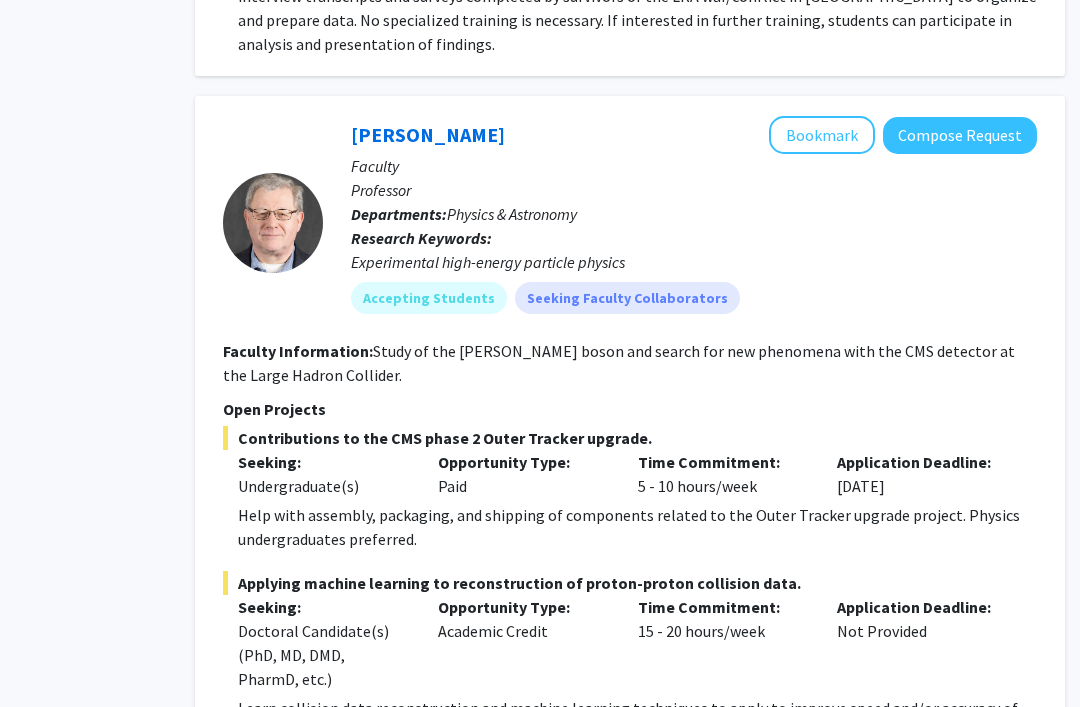 click on "2" 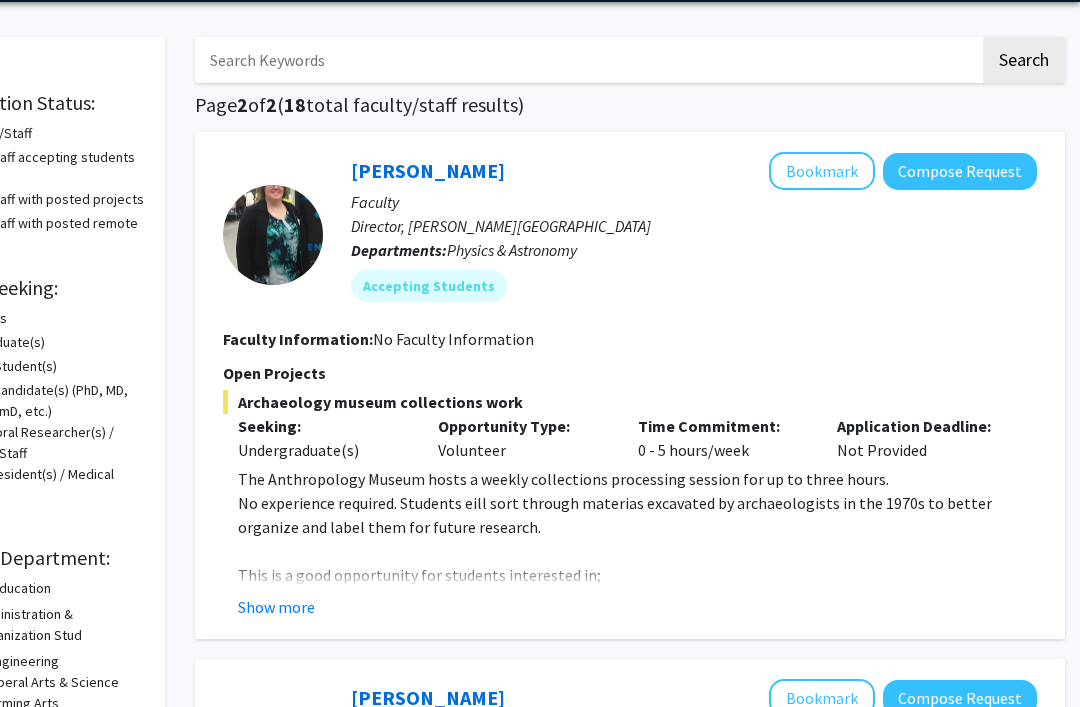 scroll, scrollTop: 70, scrollLeft: 120, axis: both 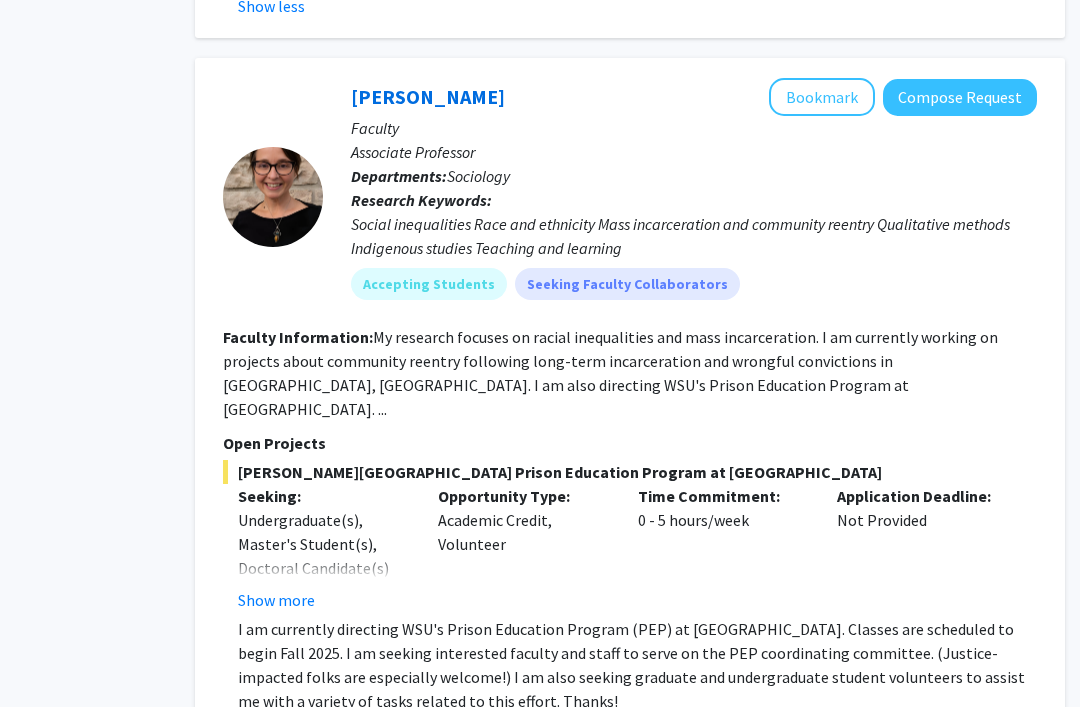 click on "Show more" 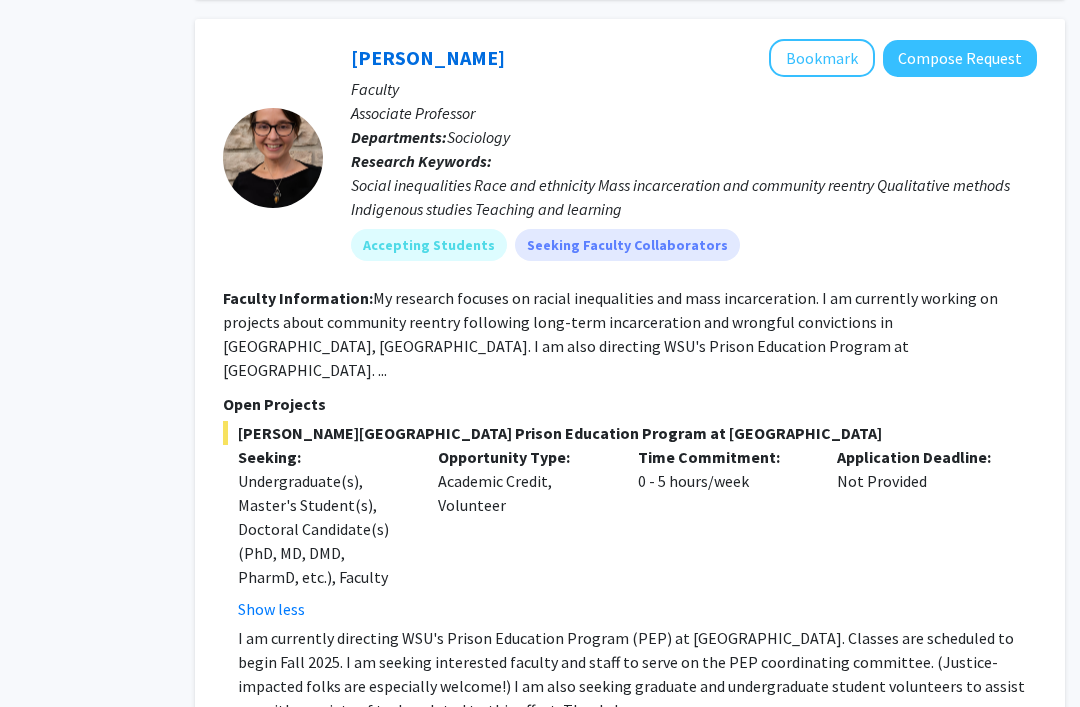 scroll, scrollTop: 1021, scrollLeft: 120, axis: both 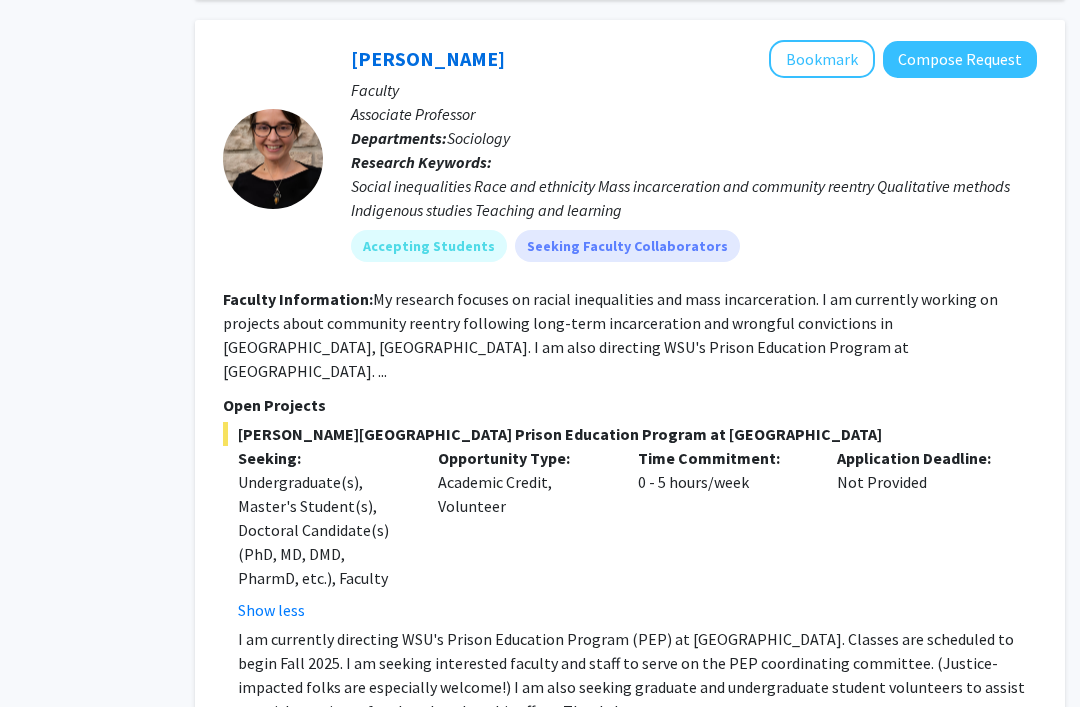click on "Bookmark" 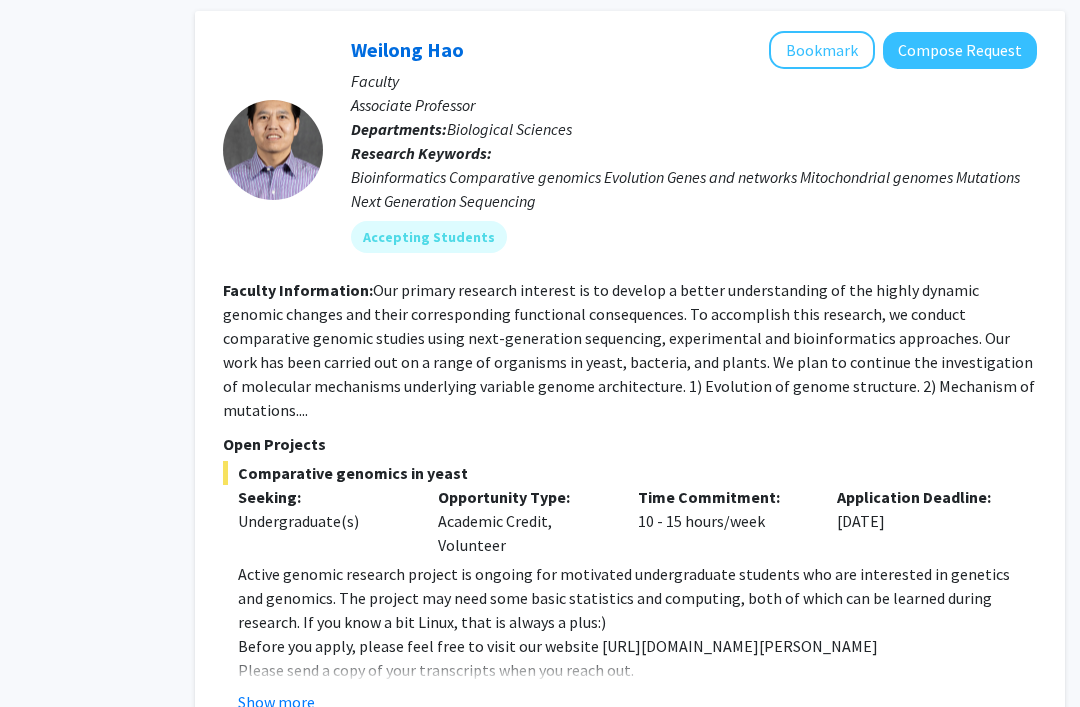 scroll, scrollTop: 5542, scrollLeft: 120, axis: both 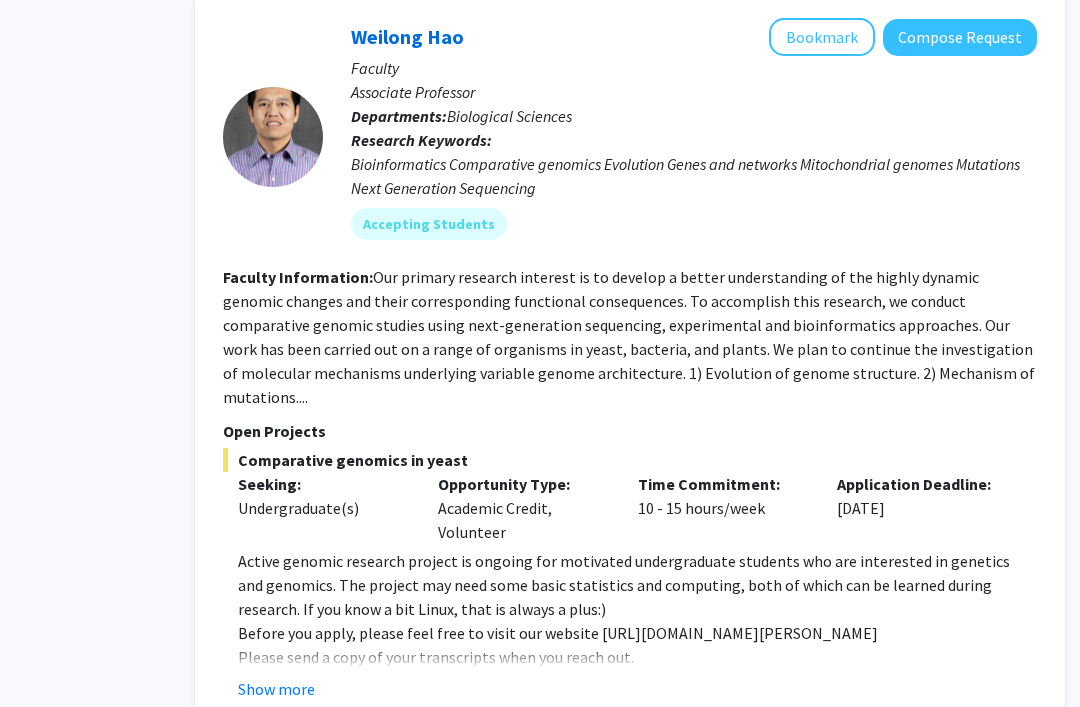 click on "Show more" 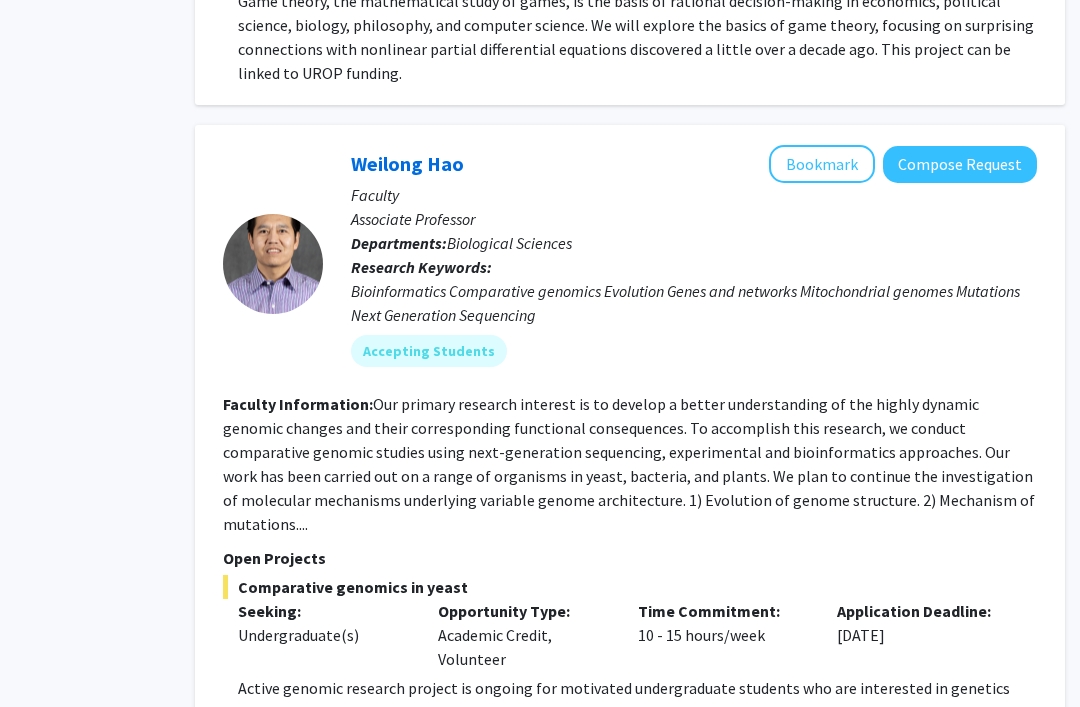 scroll, scrollTop: 5363, scrollLeft: 120, axis: both 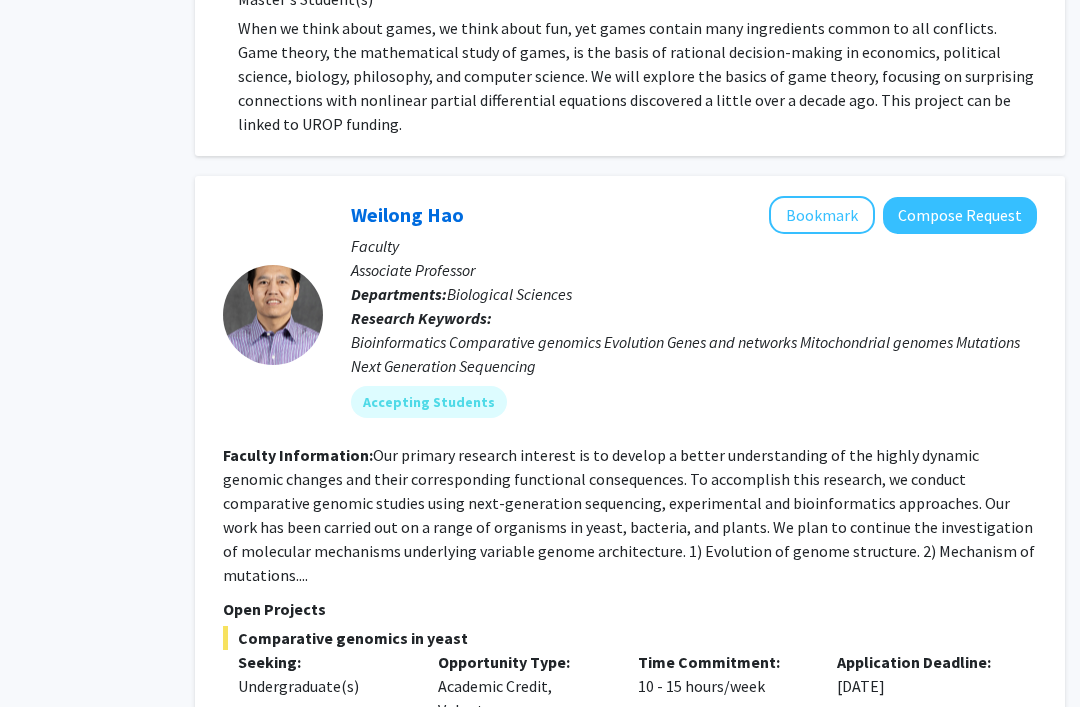 click on "Bookmark" 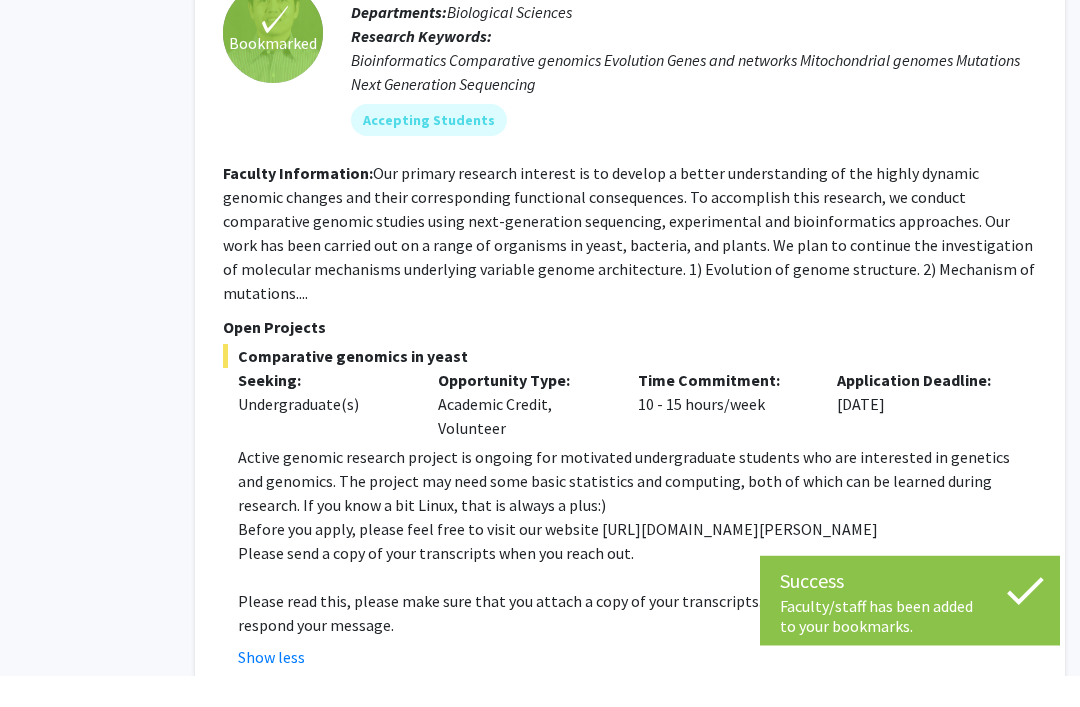 scroll, scrollTop: 5614, scrollLeft: 120, axis: both 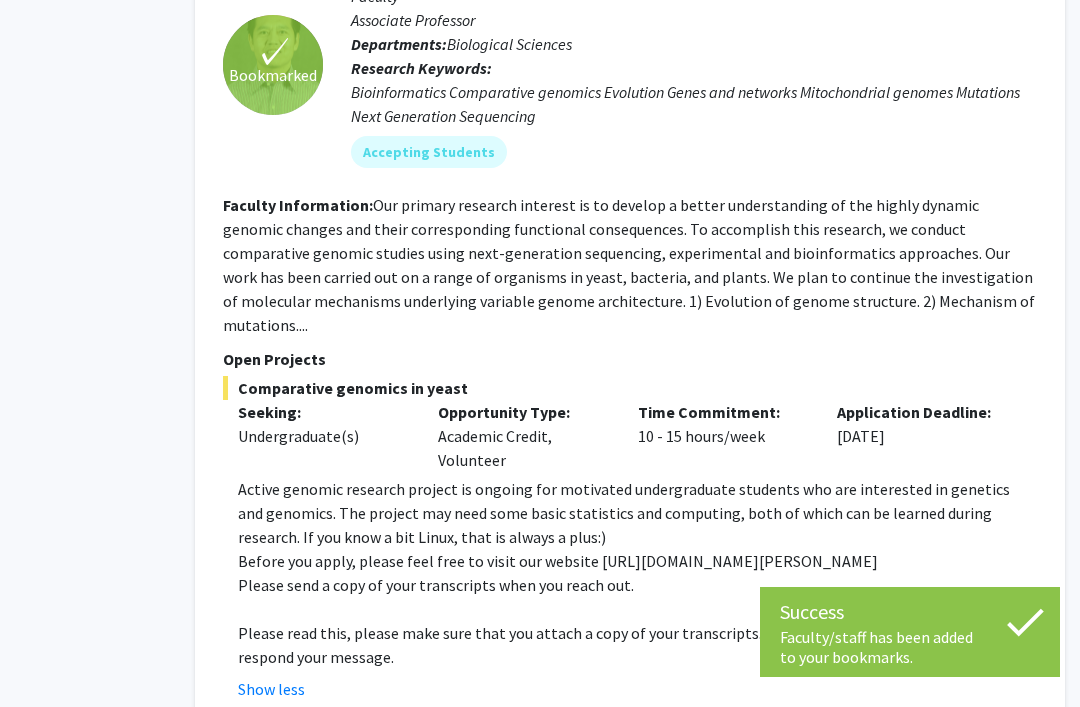 click on "Next »" 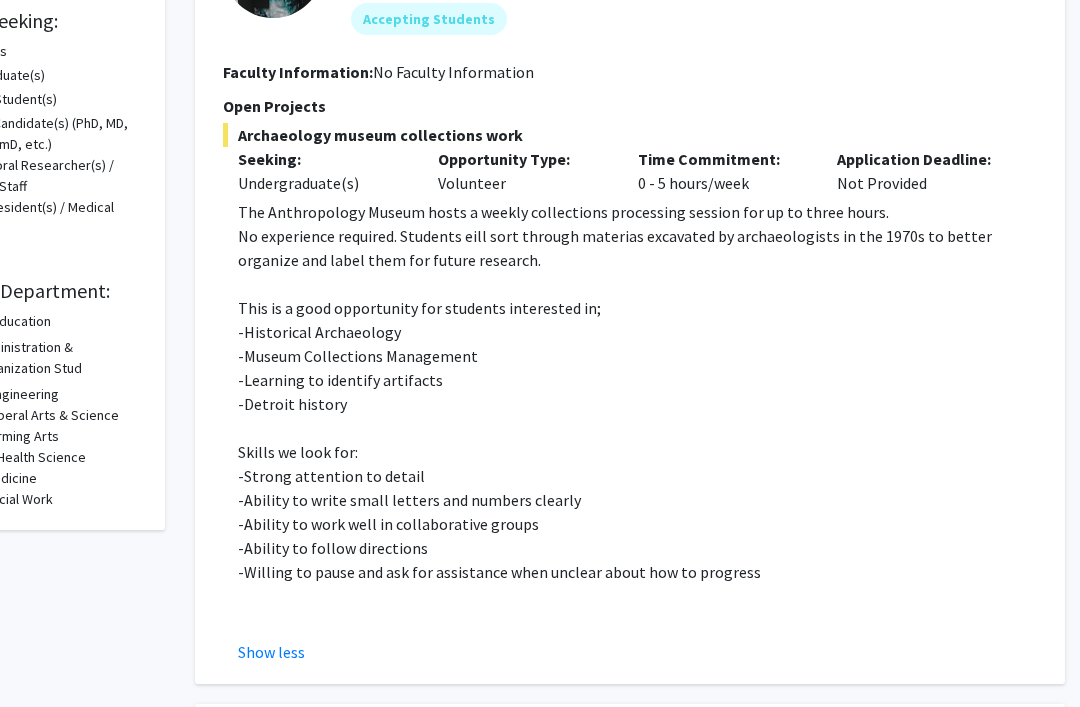 scroll, scrollTop: 0, scrollLeft: 120, axis: horizontal 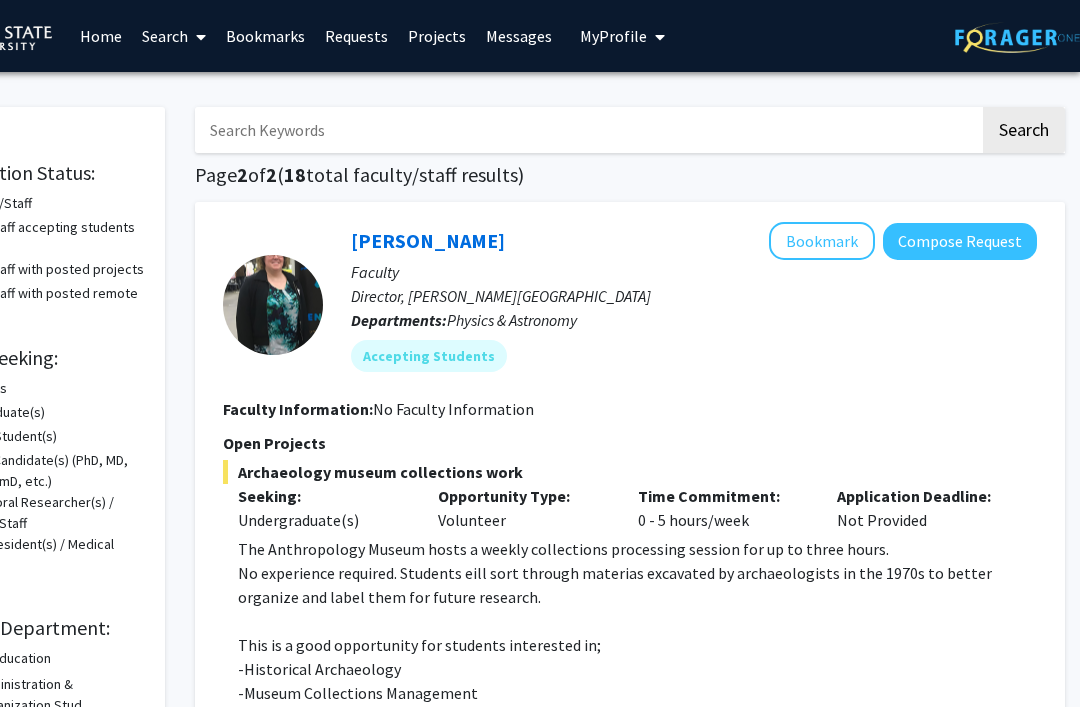 click on "Bookmarks" at bounding box center [265, 36] 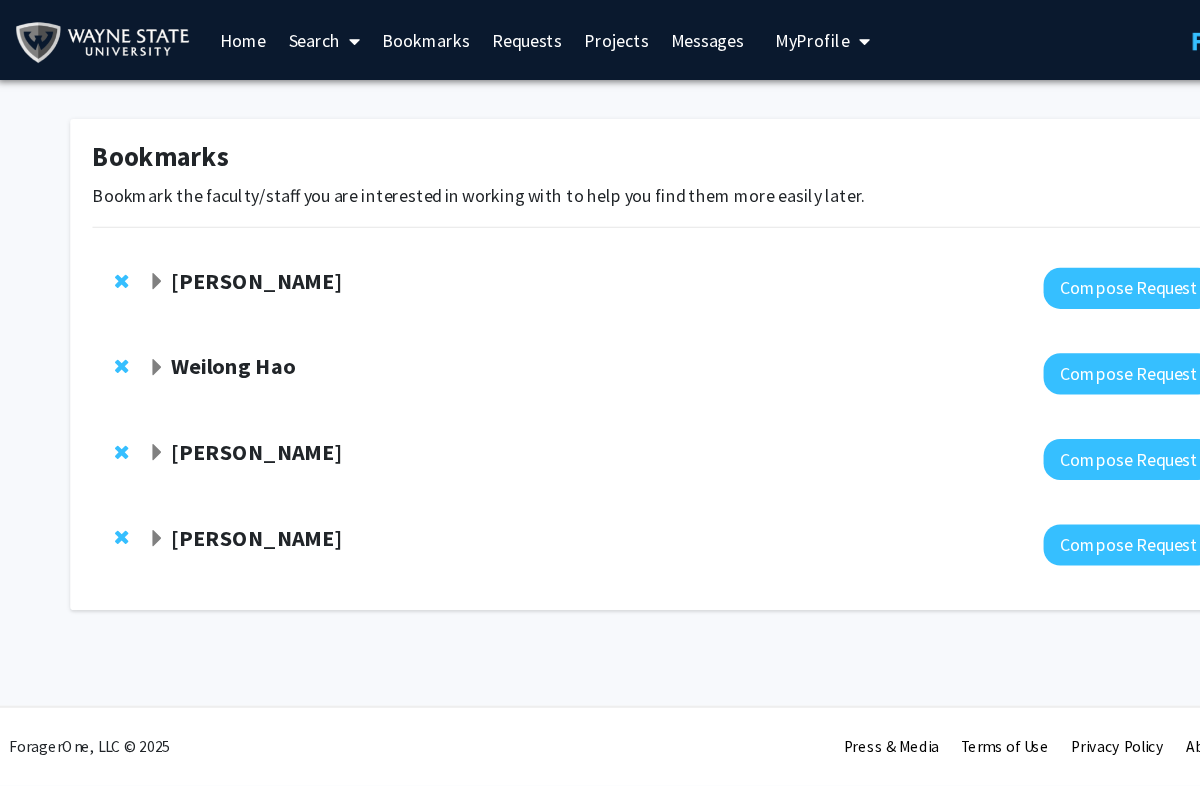 scroll, scrollTop: 0, scrollLeft: 2, axis: horizontal 